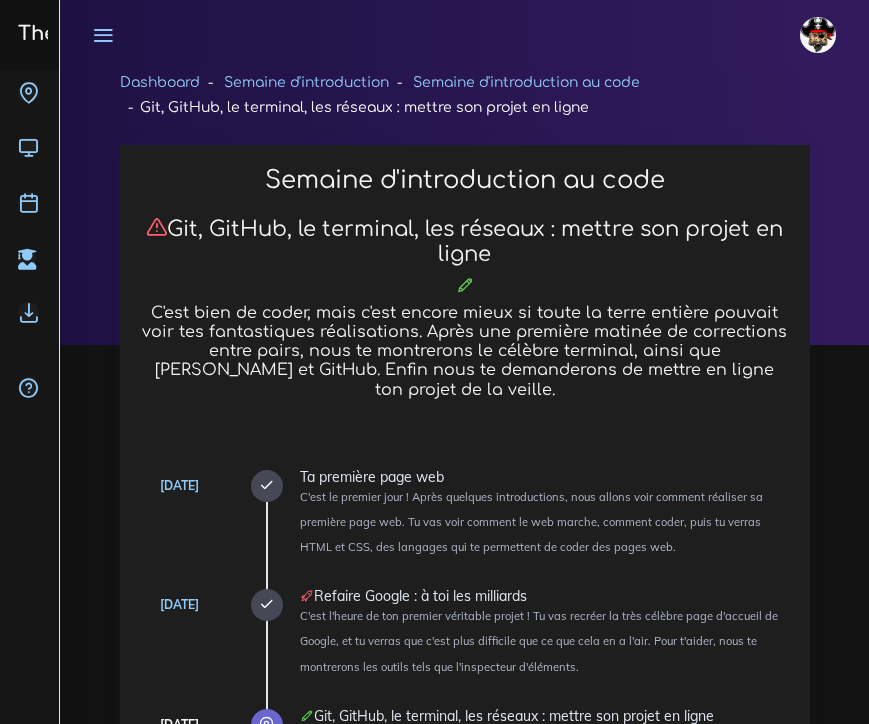 scroll, scrollTop: 16341, scrollLeft: 0, axis: vertical 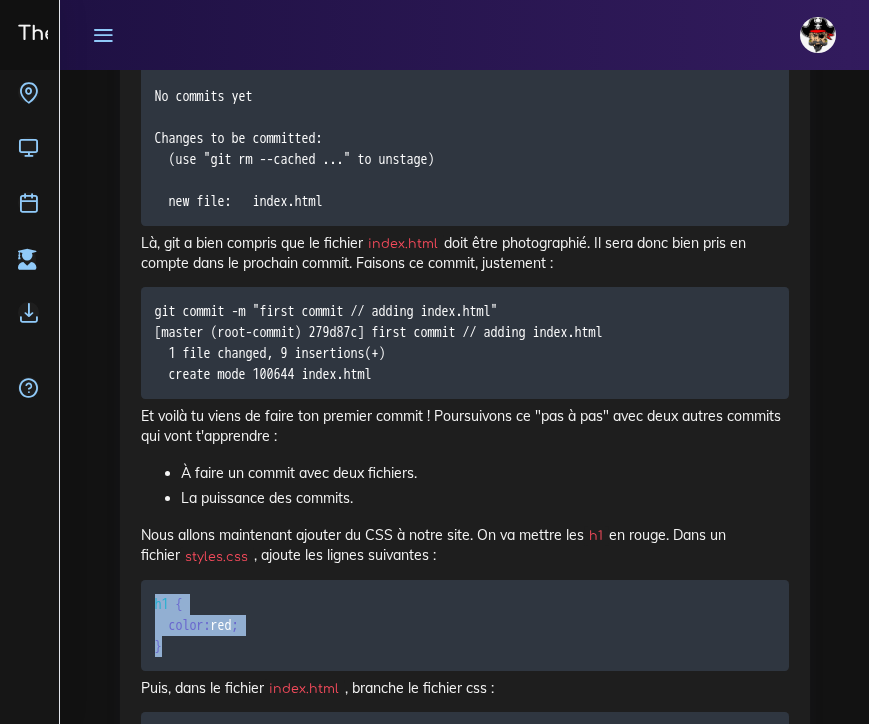 drag, startPoint x: 153, startPoint y: 438, endPoint x: 241, endPoint y: 496, distance: 105.3945 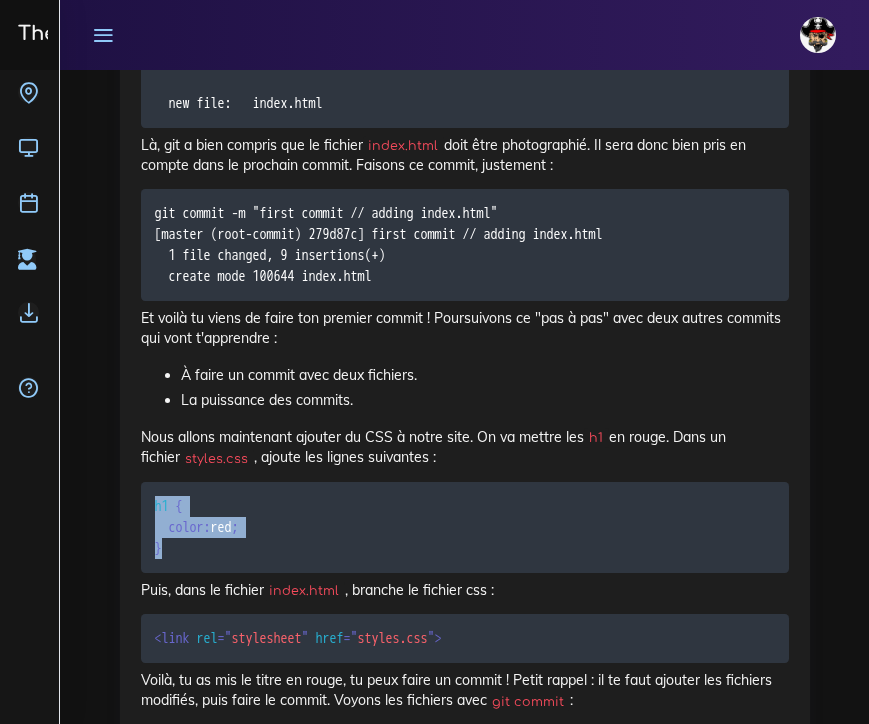 scroll, scrollTop: 16603, scrollLeft: 0, axis: vertical 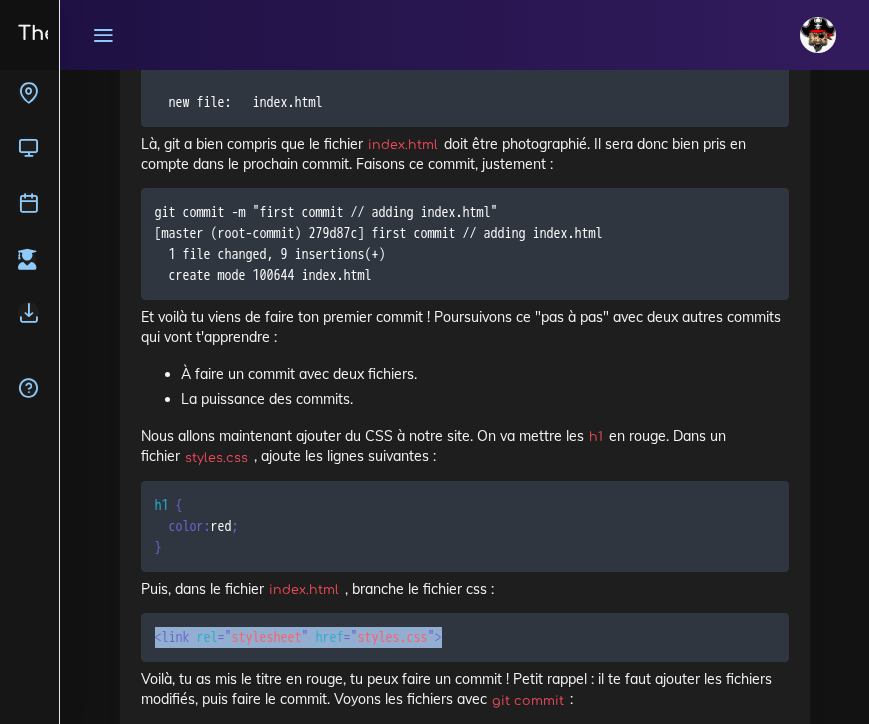 drag, startPoint x: 498, startPoint y: 475, endPoint x: 152, endPoint y: 468, distance: 346.0708 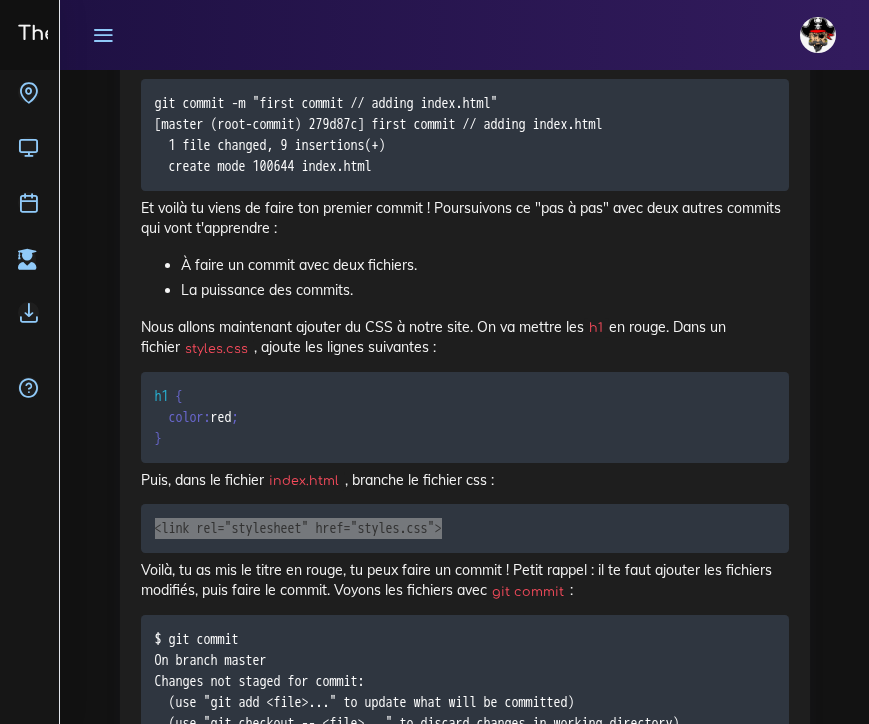 scroll, scrollTop: 16712, scrollLeft: 0, axis: vertical 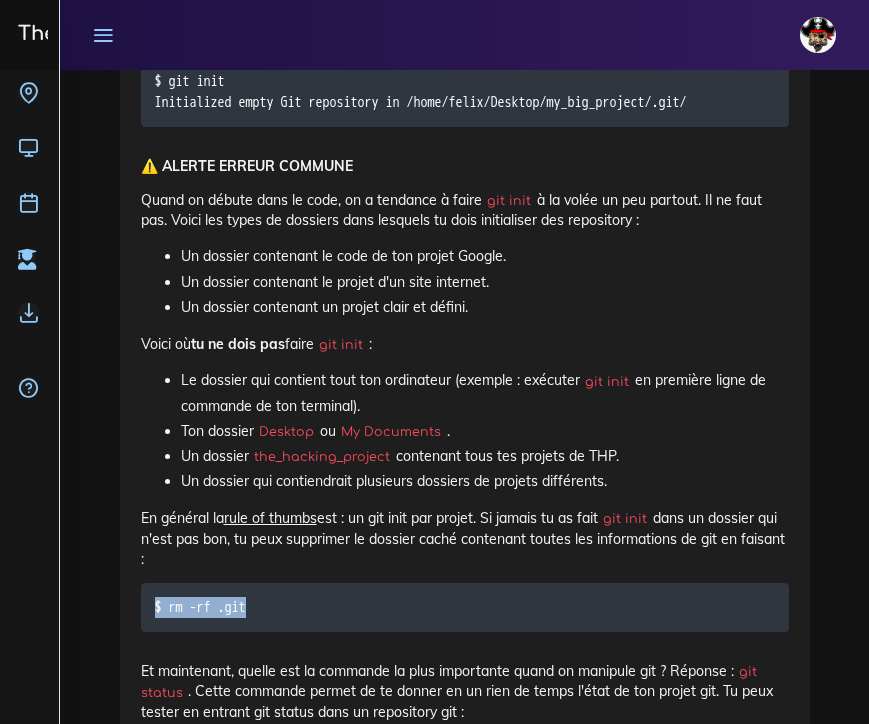 drag, startPoint x: 261, startPoint y: 450, endPoint x: 107, endPoint y: 443, distance: 154.15901 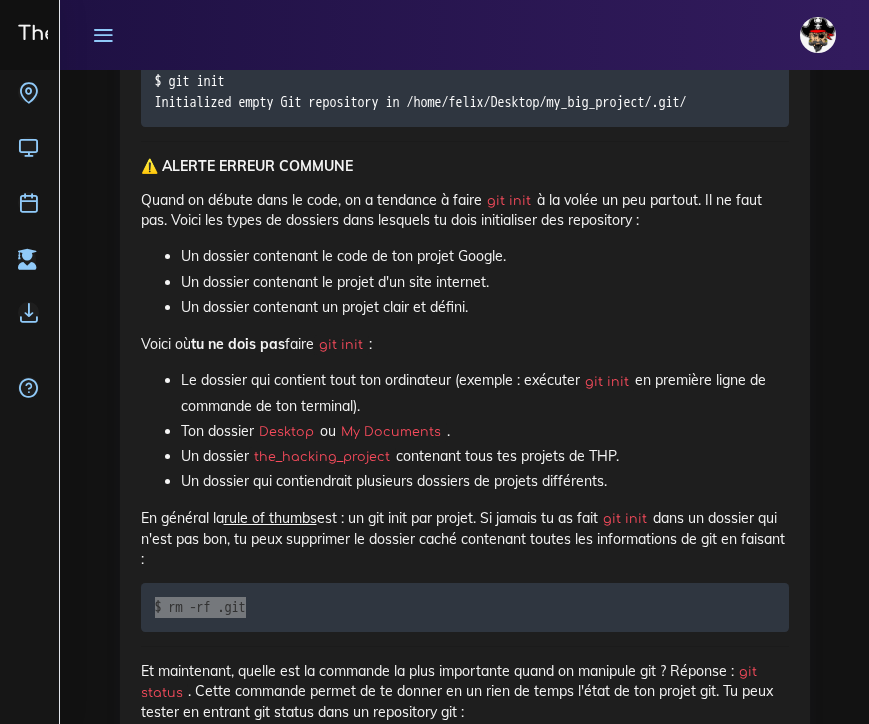 drag, startPoint x: 843, startPoint y: 371, endPoint x: 164, endPoint y: 459, distance: 684.6788 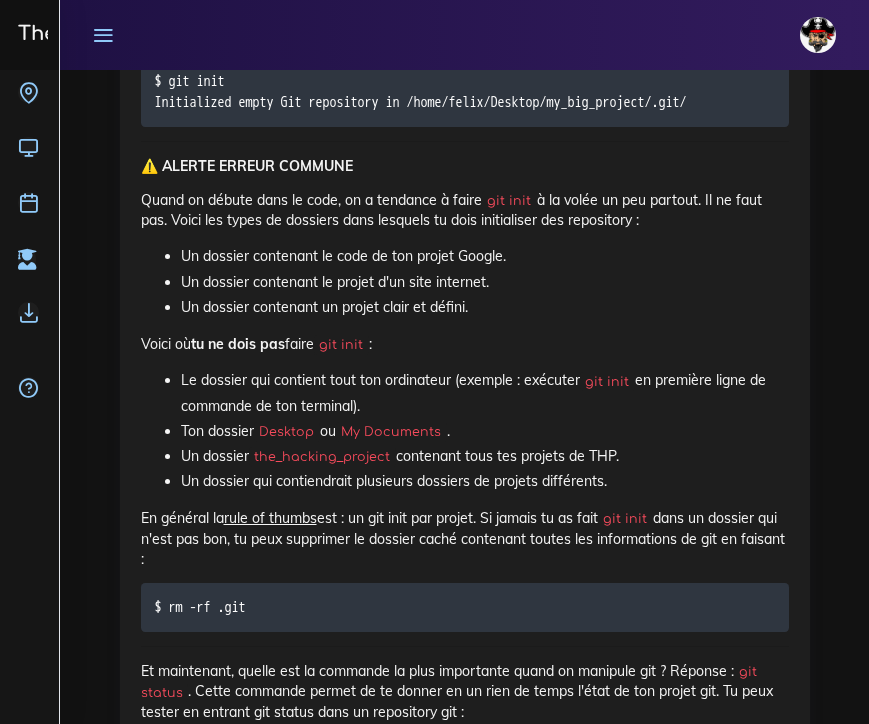 click on "$ rm -rf .git" at bounding box center [172, -6220] 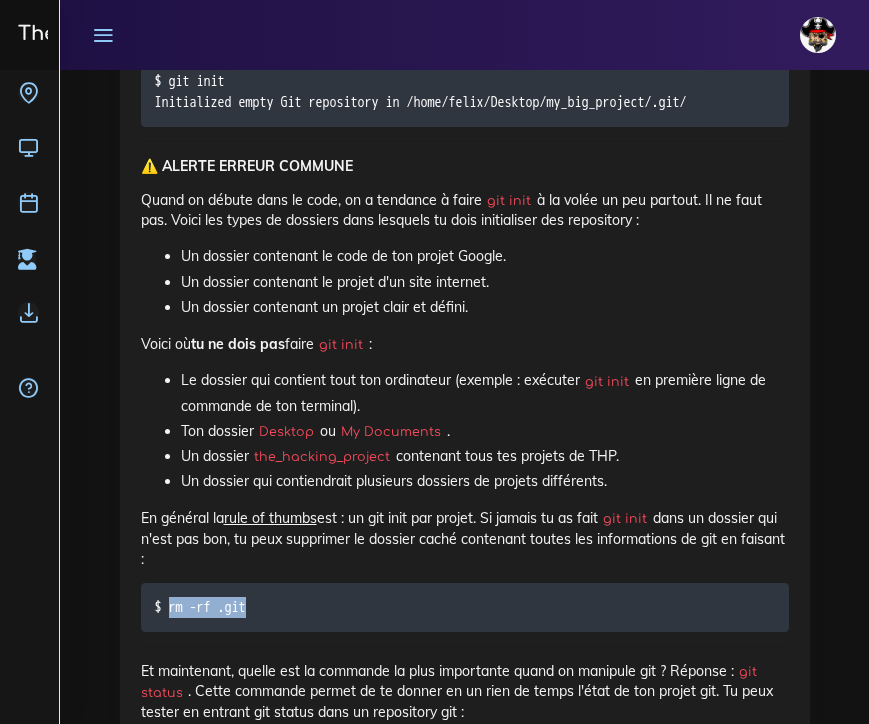 drag, startPoint x: 170, startPoint y: 454, endPoint x: 286, endPoint y: 456, distance: 116.01724 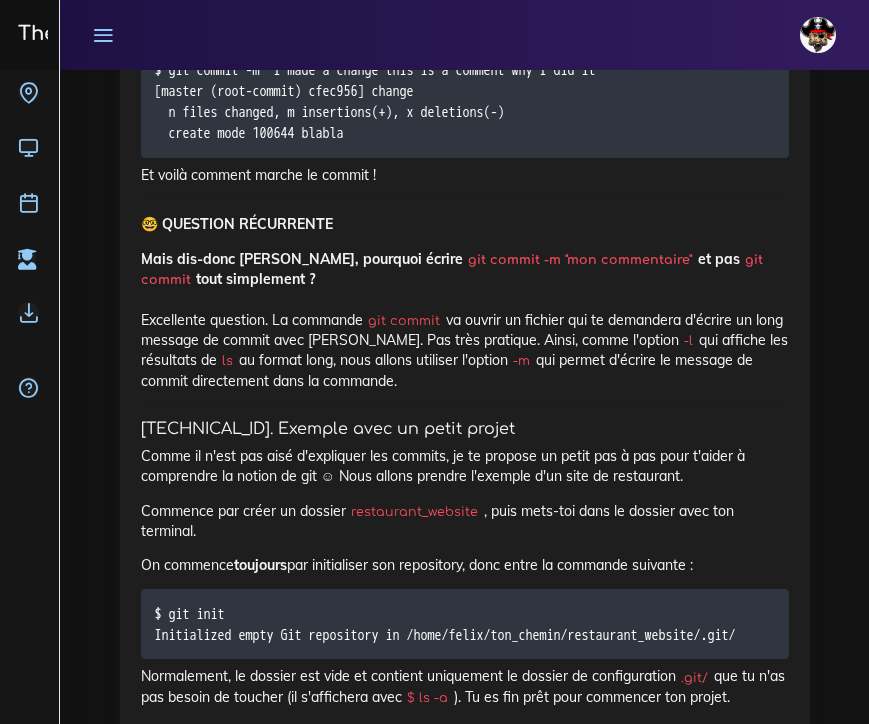 scroll, scrollTop: 15098, scrollLeft: 0, axis: vertical 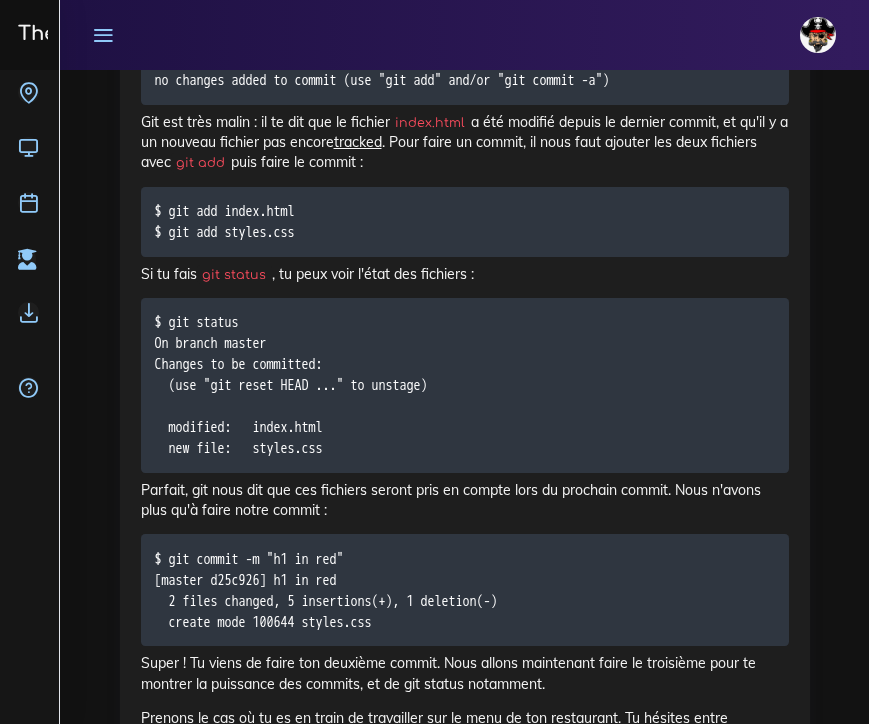 click on "$ git commit -m "h1 in red"
[master d25c926] h1 in red
2 files changed, 5 insertions(+), 1 deletion(-)
create mode 100644 styles.css" at bounding box center (326, 591) 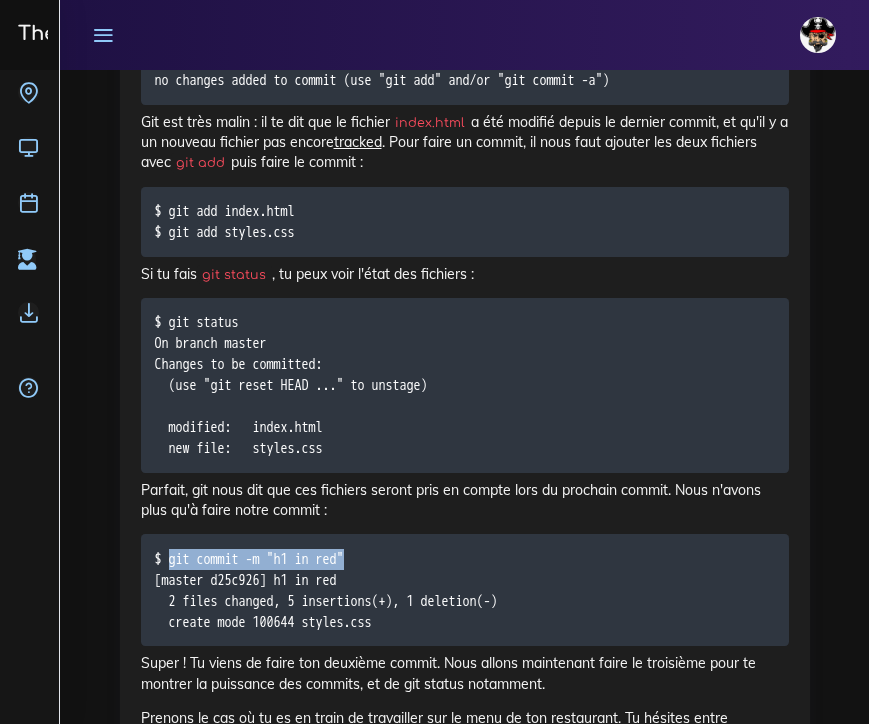 drag, startPoint x: 381, startPoint y: 389, endPoint x: 171, endPoint y: 387, distance: 210.00952 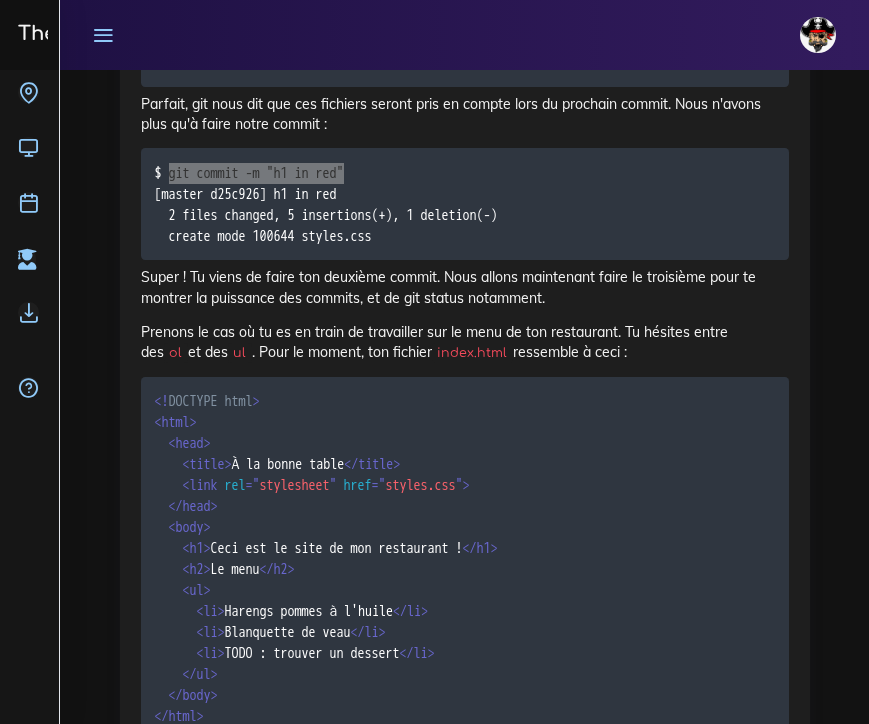 scroll, scrollTop: 17930, scrollLeft: 0, axis: vertical 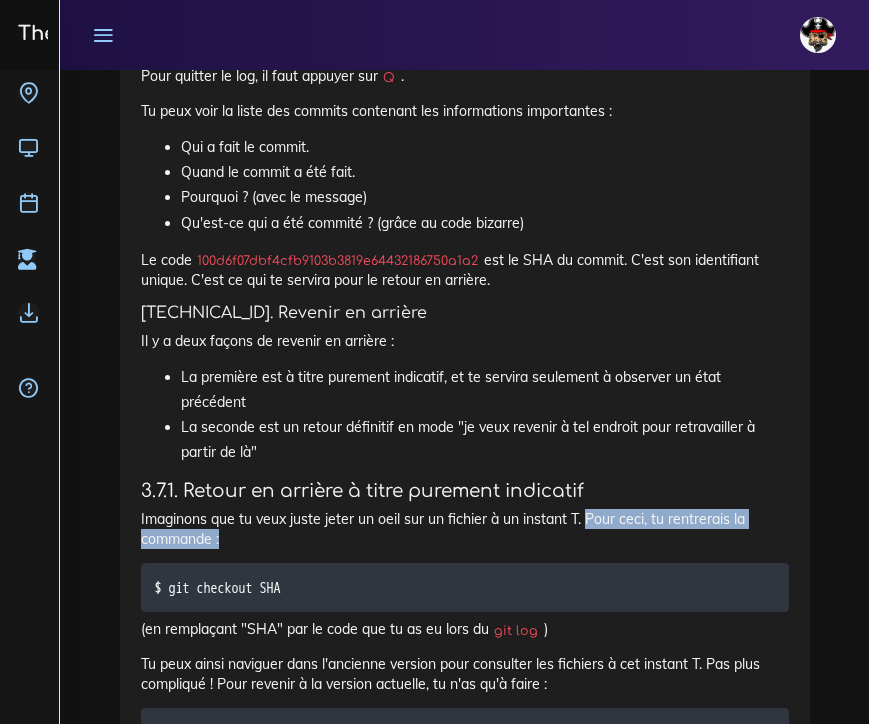 drag, startPoint x: 583, startPoint y: 315, endPoint x: 665, endPoint y: 330, distance: 83.360664 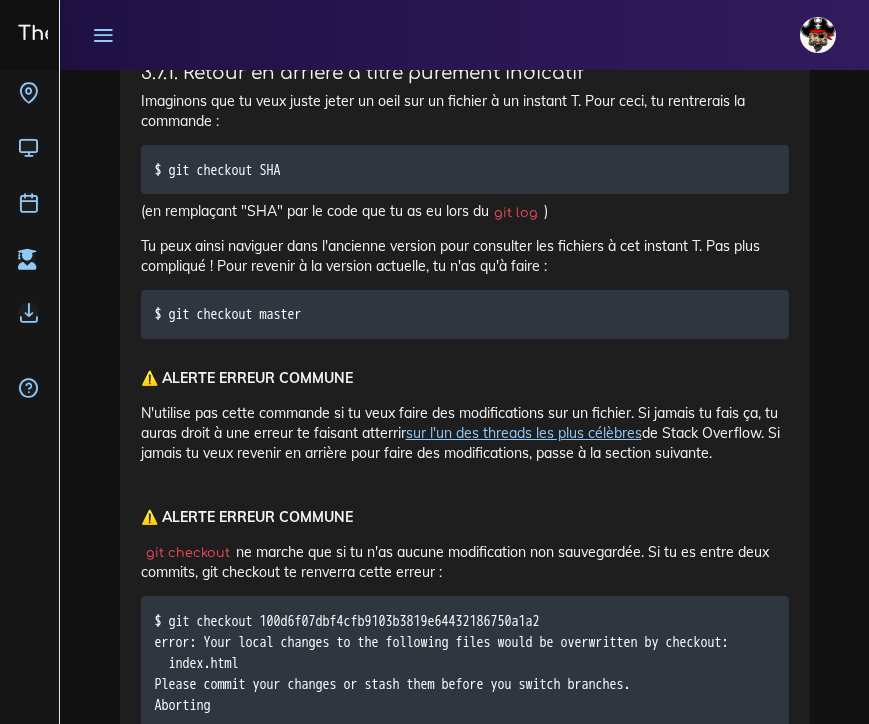 scroll, scrollTop: 21093, scrollLeft: 0, axis: vertical 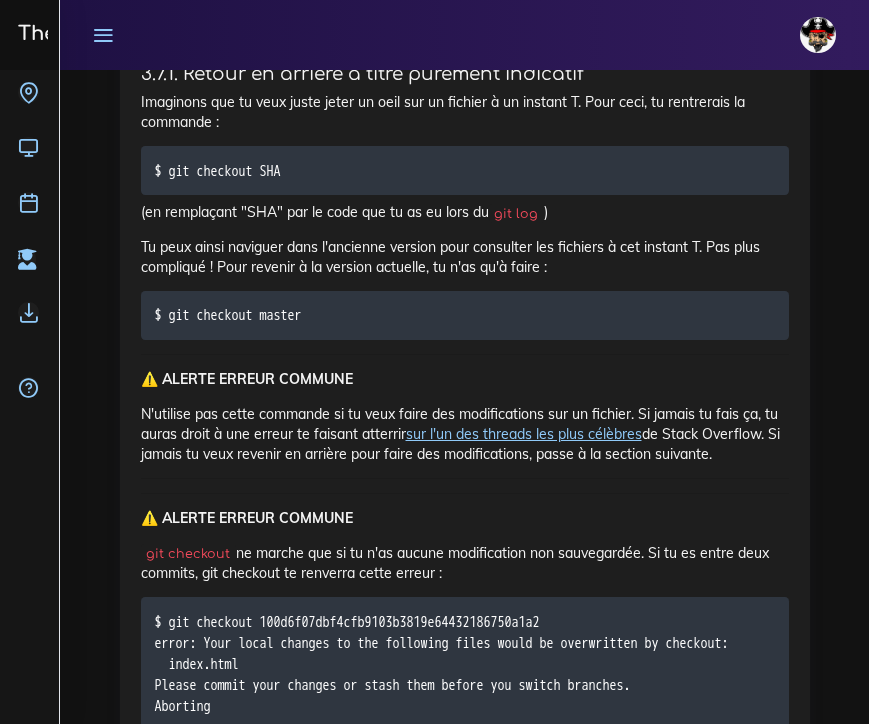 click on "Git et GitHub : comment sauvegarder son travail façon pro
Git est un outil de sauvegarde de dossier indispensable dans l'univers du dev. GitHub permet de mettre en ligne les différents dossiers sauvegardés avec Git, afin de mieux contribuer à plusieurs.
1. Introduction
As-tu déjà travaillé en entreprise ou sur un projet étudiant ? Si oui, tu t'es peut-être déjà retrouvé dans mon cas avec un dossier qui ressemble à ça :
.
└── big_project
├── big_project_01.xls
├── big_project_03.xls
├── big_project_final_féfé.xls
├── big_project_final.xls
├── big_project.xls
└── [WIP] big_project_fin.xls
En gros, c'est souvent le bordel dans le monde des moldus du code. Ces derniers passent leur temps à créer des milliers de fichiers, juste au cas où ils auraient besoin de revenir à une version précédente.
index_VERSIONNUMBER.html
Quoi  : quels fichiers ont été modifiés dans cette photographie ?
Qui" at bounding box center [465, -17290] 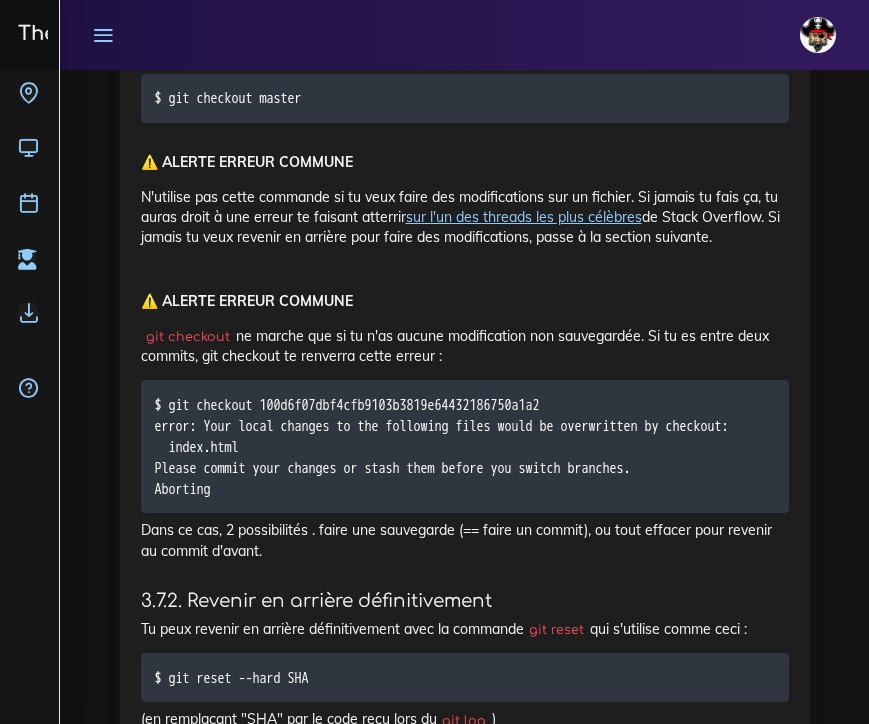 scroll, scrollTop: 21311, scrollLeft: 1, axis: both 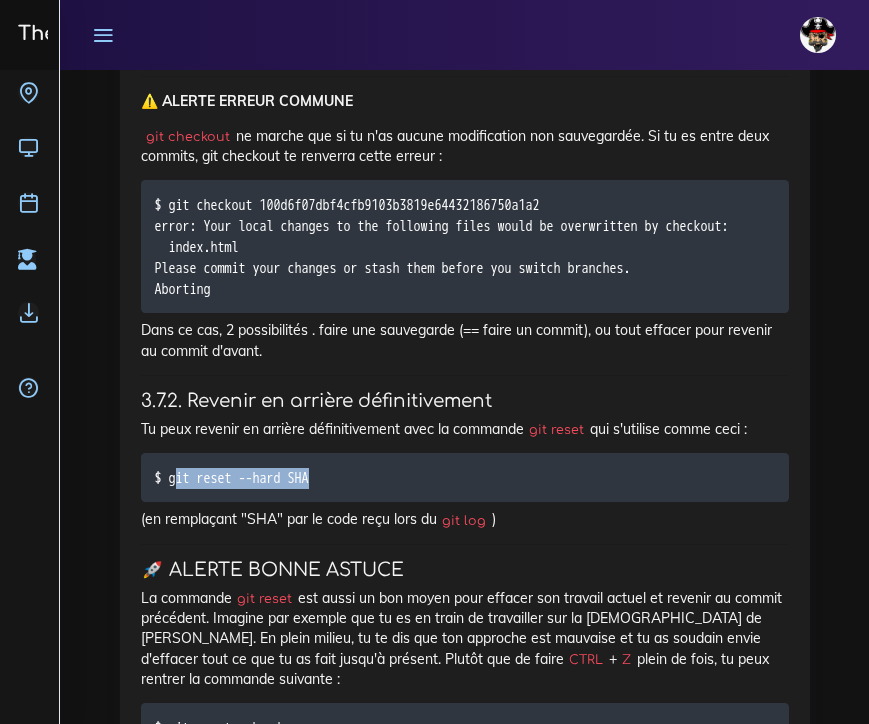 drag, startPoint x: 176, startPoint y: 268, endPoint x: 349, endPoint y: 268, distance: 173 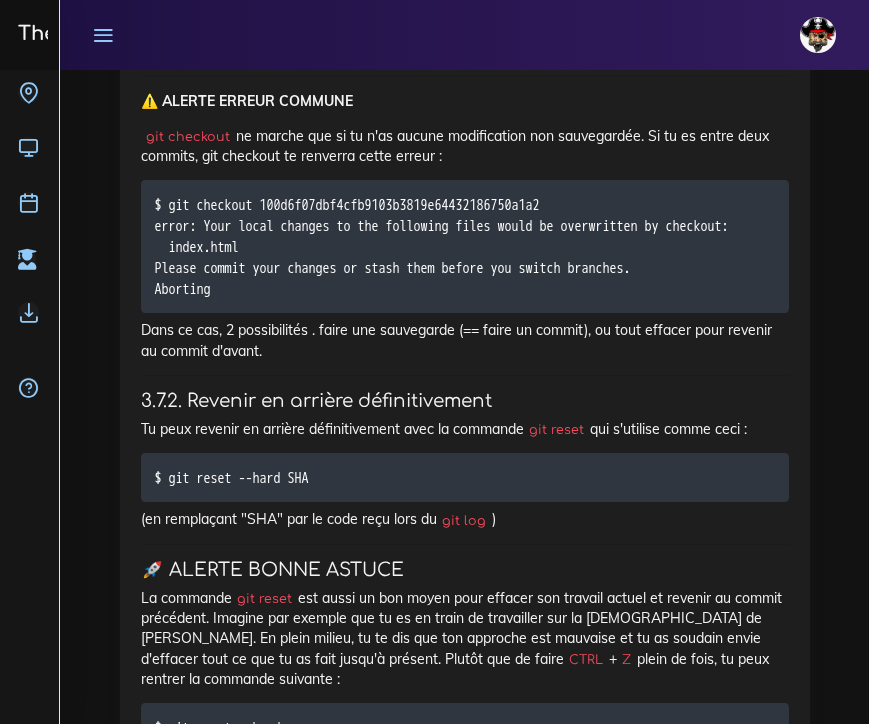 click on "Git et GitHub : comment sauvegarder son travail façon pro
Git est un outil de sauvegarde de dossier indispensable dans l'univers du dev. GitHub permet de mettre en ligne les différents dossiers sauvegardés avec Git, afin de mieux contribuer à plusieurs.
1. Introduction
As-tu déjà travaillé en entreprise ou sur un projet étudiant ? Si oui, tu t'es peut-être déjà retrouvé dans mon cas avec un dossier qui ressemble à ça :
.
└── big_project
├── big_project_01.xls
├── big_project_03.xls
├── big_project_final_féfé.xls
├── big_project_final.xls
├── big_project.xls
└── [WIP] big_project_fin.xls
En gros, c'est souvent le bordel dans le monde des moldus du code. Ces derniers passent leur temps à créer des milliers de fichiers, juste au cas où ils auraient besoin de revenir à une version précédente.
index_VERSIONNUMBER.html
Quoi  : quels fichiers ont été modifiés dans cette photographie ?
Qui" at bounding box center (465, -17707) 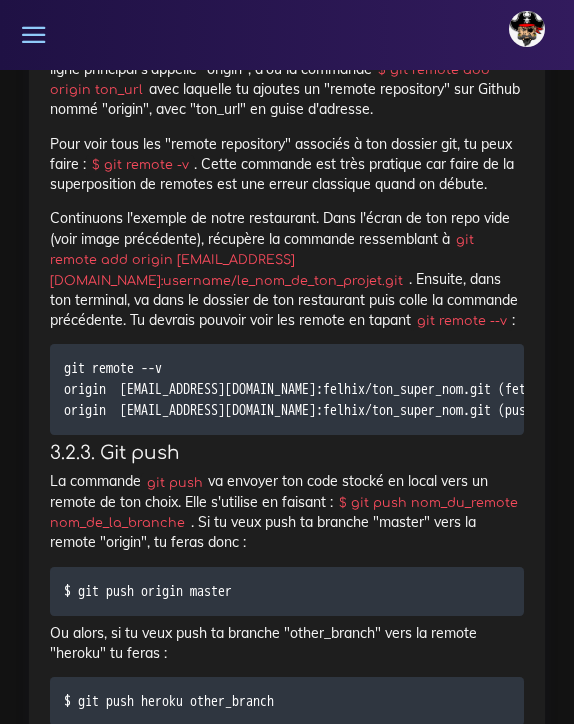 scroll, scrollTop: 27372, scrollLeft: 0, axis: vertical 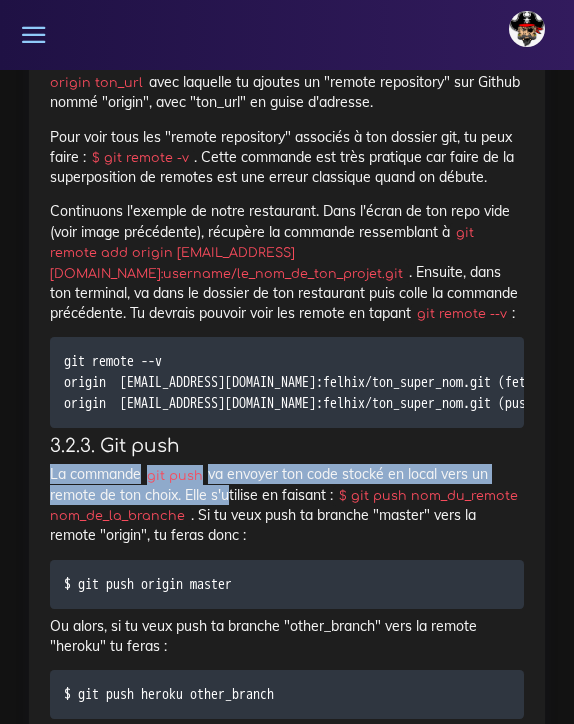 drag, startPoint x: 52, startPoint y: 247, endPoint x: 220, endPoint y: 265, distance: 168.96153 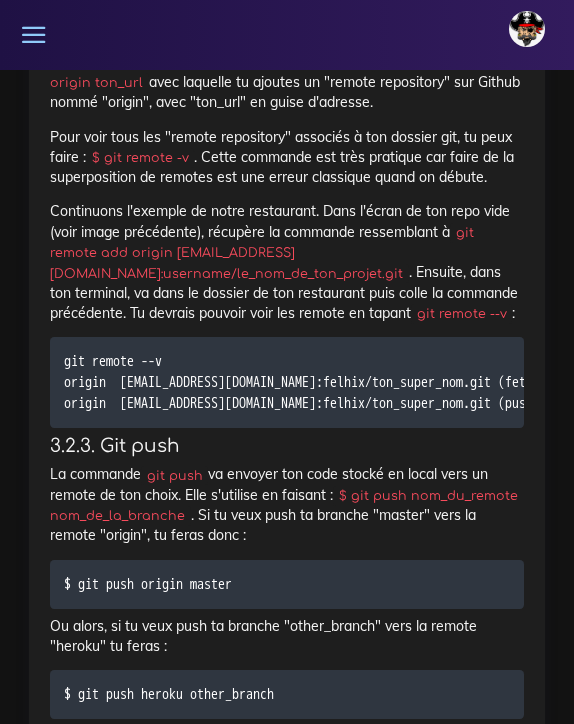 click on "La commande  git push  va envoyer ton code stocké en local vers un remote de ton choix. Elle s'utilise en faisant :  $ git push nom_du_remote nom_de_la_branche . Si tu veux push ta branche "master" vers la remote "origin", tu feras donc :" at bounding box center [287, 504] 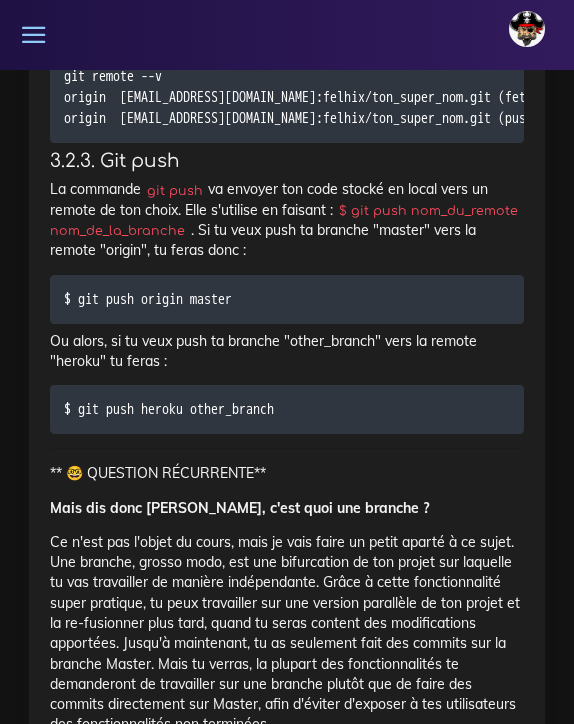 scroll, scrollTop: 27668, scrollLeft: 0, axis: vertical 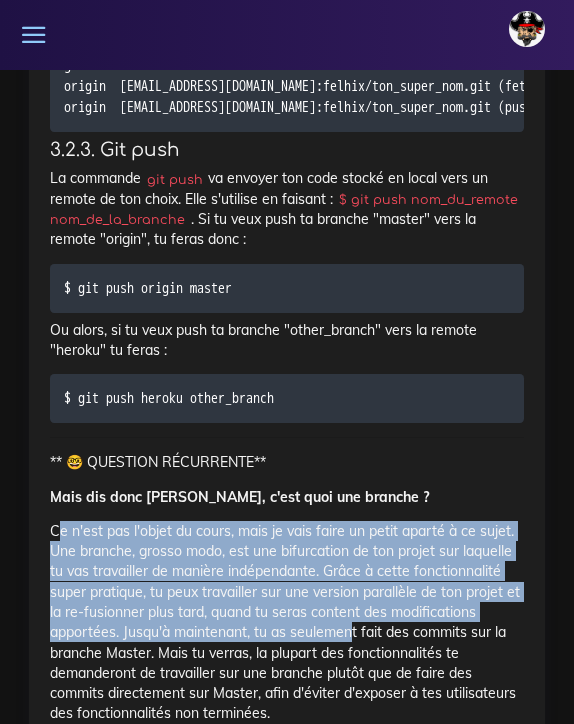 drag, startPoint x: 56, startPoint y: 298, endPoint x: 354, endPoint y: 396, distance: 313.7005 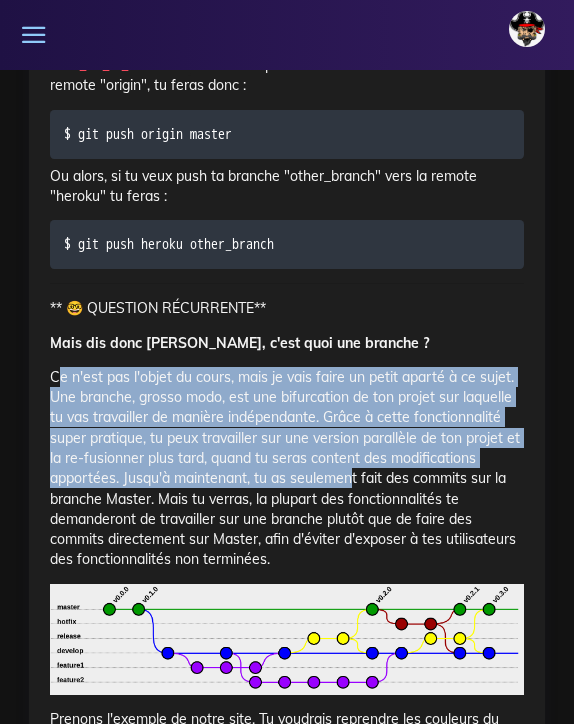 scroll, scrollTop: 27823, scrollLeft: 0, axis: vertical 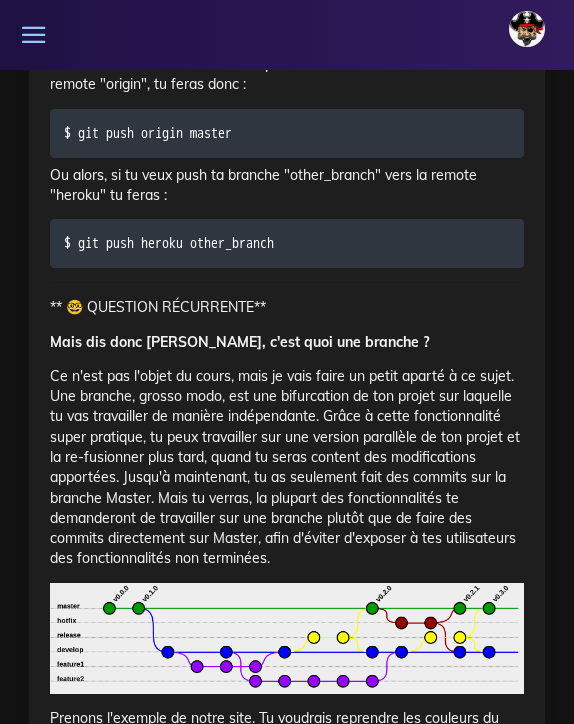 click on "Ce n'est pas l'objet du cours, mais je vais faire un petit aparté à ce sujet. Une branche, grosso modo, est une bifurcation de ton projet sur laquelle tu vas travailler de manière indépendante. Grâce à cette fonctionnalité super pratique, tu peux travailler sur une version parallèle de ton projet et la re-fusionner plus tard, quand tu seras content des modifications apportées. Jusqu'à maintenant, tu as seulement fait des commits sur la branche Master. Mais tu verras, la plupart des fonctionnalités te demanderont de travailler sur une branche plutôt que de faire des commits directement sur Master, afin d'éviter d'exposer à tes utilisateurs des fonctionnalités non terminées." at bounding box center (287, 467) 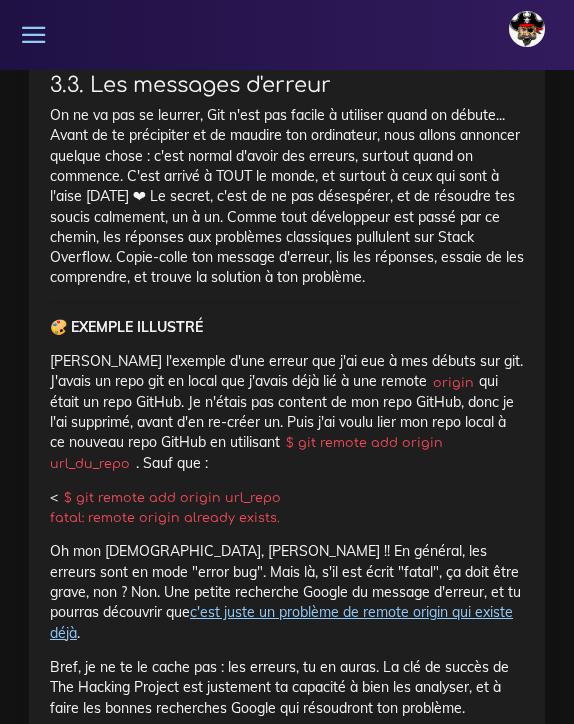 scroll, scrollTop: 29119, scrollLeft: 0, axis: vertical 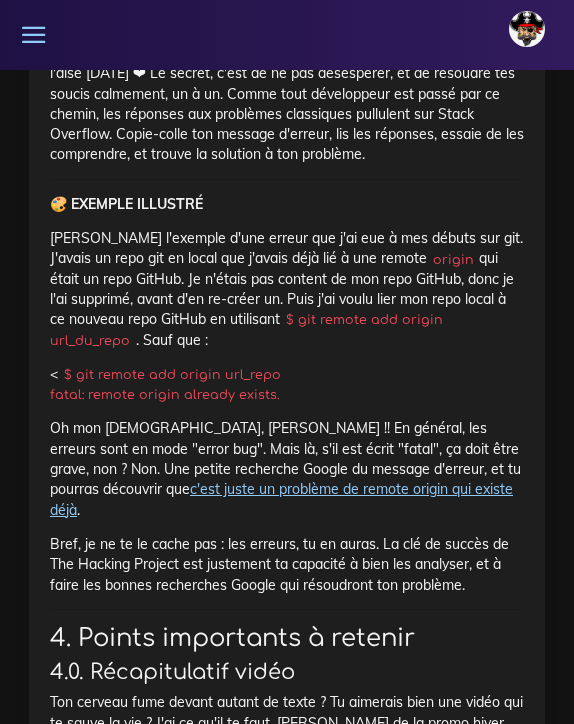 click on "Git et GitHub : comment sauvegarder son travail façon pro
Git est un outil de sauvegarde de dossier indispensable dans l'univers du dev. GitHub permet de mettre en ligne les différents dossiers sauvegardés avec Git, afin de mieux contribuer à plusieurs.
1. Introduction
As-tu déjà travaillé en entreprise ou sur un projet étudiant ? Si oui, tu t'es peut-être déjà retrouvé dans mon cas avec un dossier qui ressemble à ça :
.
└── big_project
├── big_project_01.xls
├── big_project_03.xls
├── big_project_final_féfé.xls
├── big_project_final.xls
├── big_project.xls
└── [WIP] big_project_fin.xls
En gros, c'est souvent le bordel dans le monde des moldus du code. Ces derniers passent leur temps à créer des milliers de fichiers, juste au cas où ils auraient besoin de revenir à une version précédente.
index_VERSIONNUMBER.html
Quoi  : quels fichiers ont été modifiés dans cette photographie ?
Qui" at bounding box center [287, -24874] 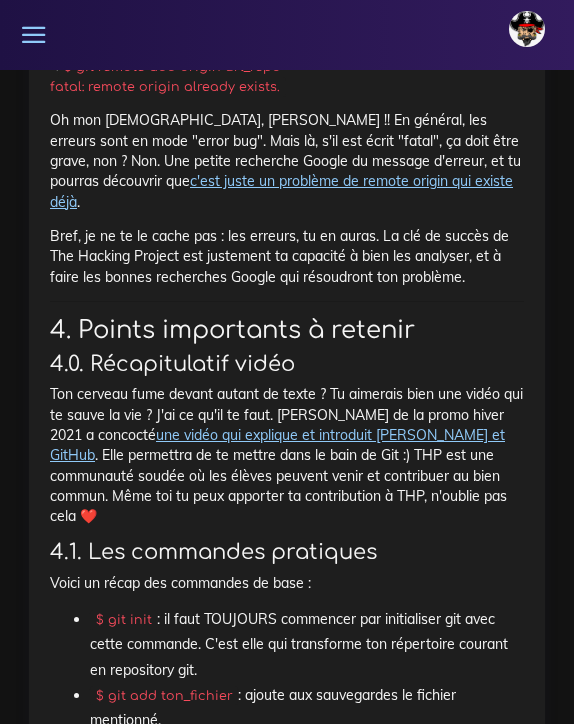 scroll, scrollTop: 29547, scrollLeft: 0, axis: vertical 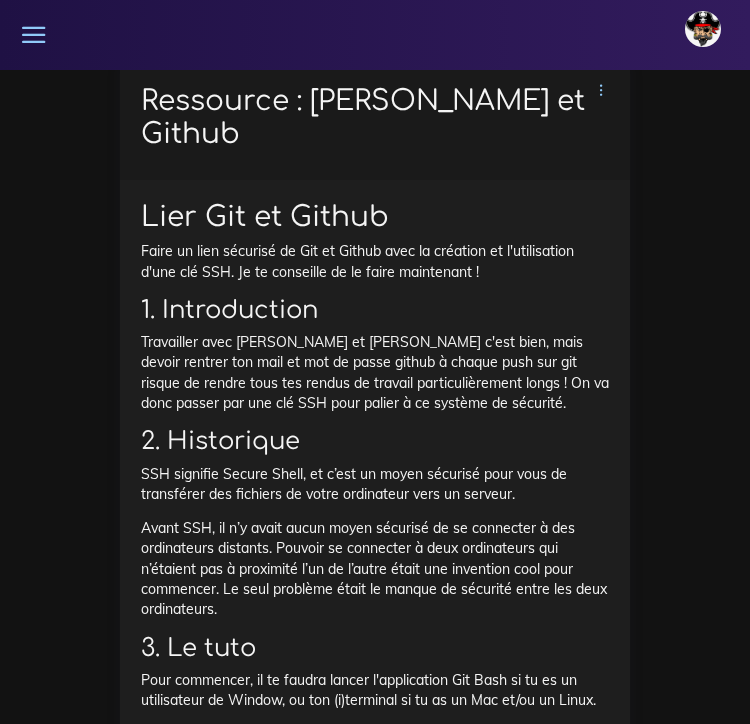 drag, startPoint x: 175, startPoint y: 541, endPoint x: 596, endPoint y: 547, distance: 421.04276 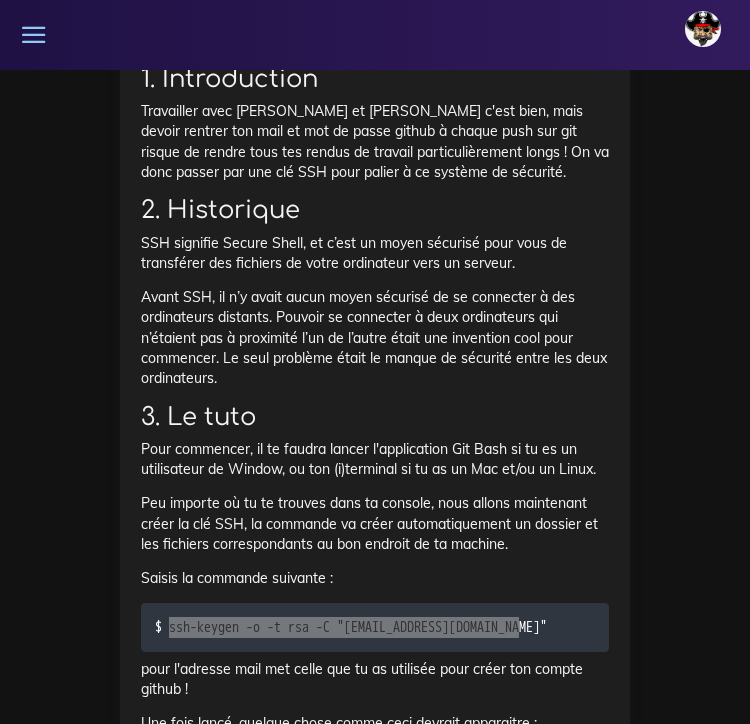scroll, scrollTop: 31644, scrollLeft: 1, axis: both 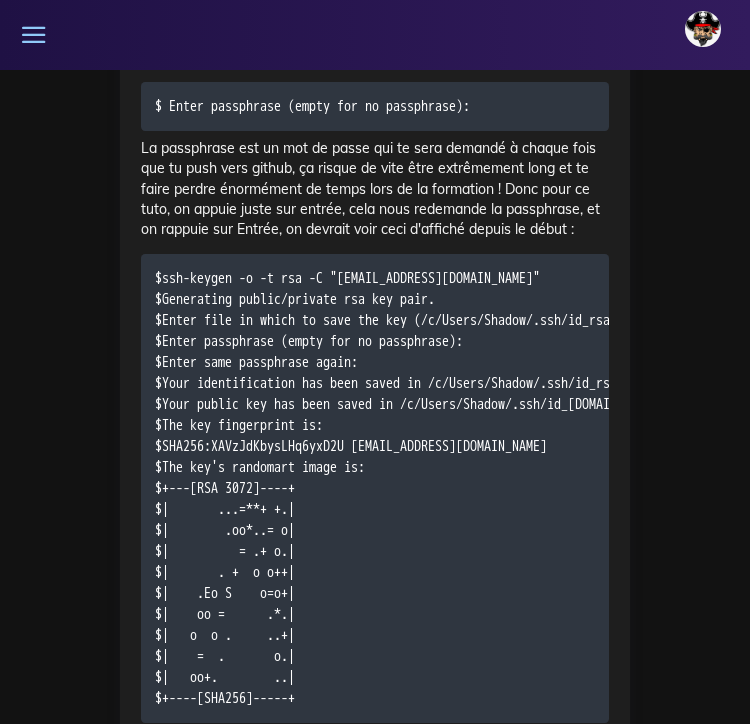 click on "$cd ~/.ssh" at bounding box center [330, -23514] 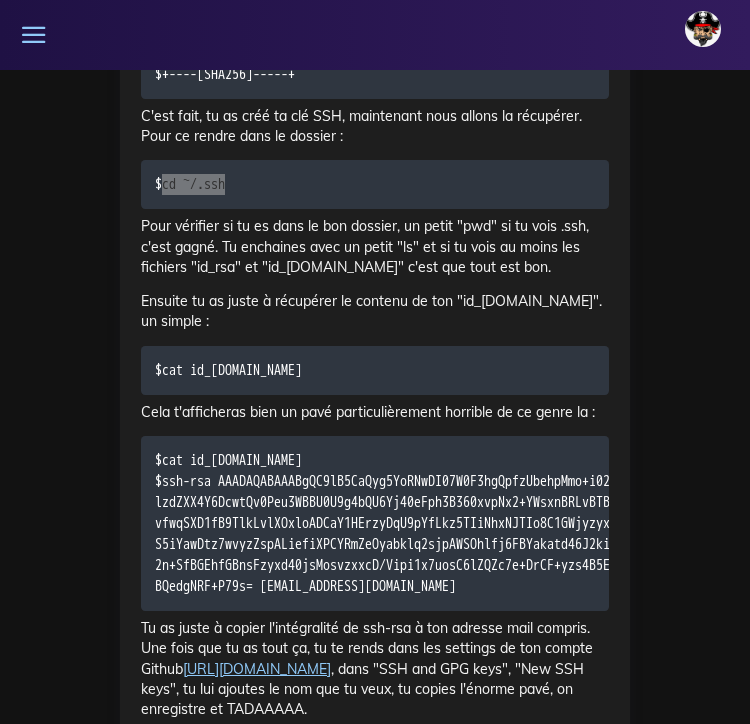 scroll, scrollTop: 33057, scrollLeft: 0, axis: vertical 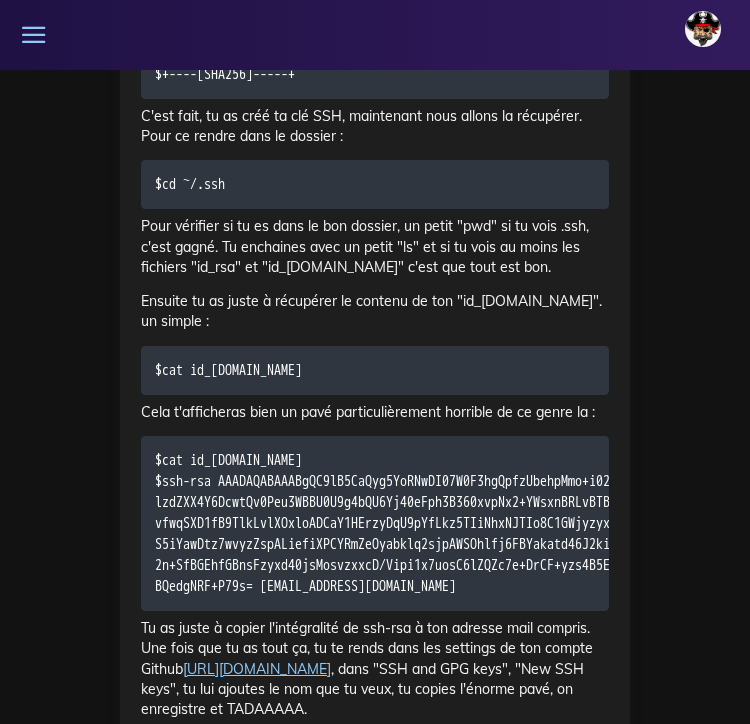 click on "Tu as juste à copier l'intégralité de ssh-rsa à ton adresse mail compris. Une fois que tu as tout ça, tu te rends dans les settings de ton compte Github  https://github.com/settings/profile  , dans "SSH and GPG keys", "New SSH keys", tu lui ajoutes le nom que tu veux, tu copies l'énorme pavé, on enregistre et TADAAAAA." at bounding box center [375, -17848] 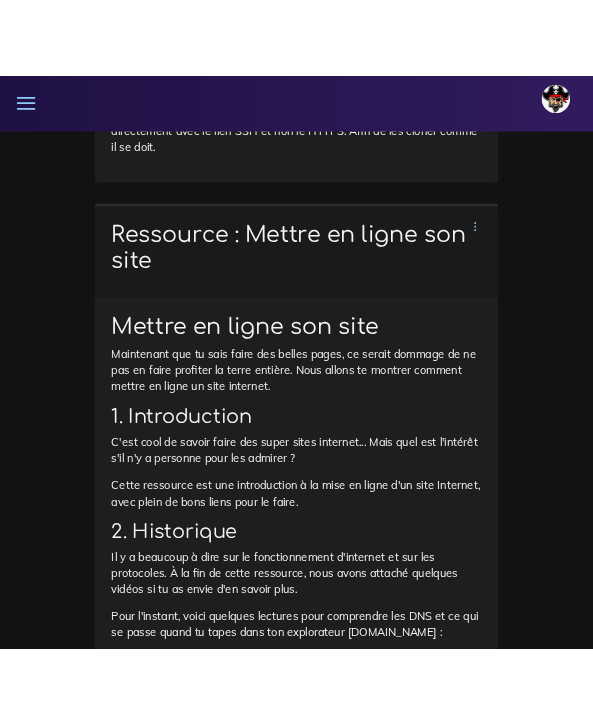 scroll, scrollTop: 33944, scrollLeft: 0, axis: vertical 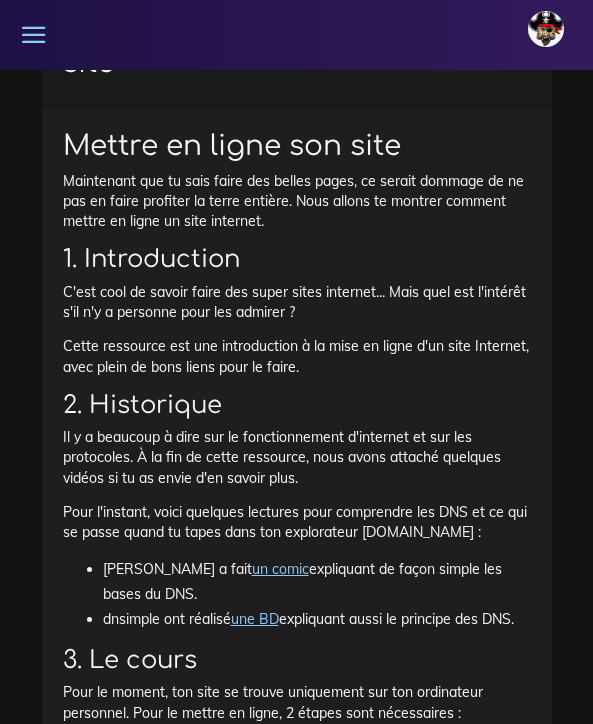 click on "un comic" at bounding box center (280, 569) 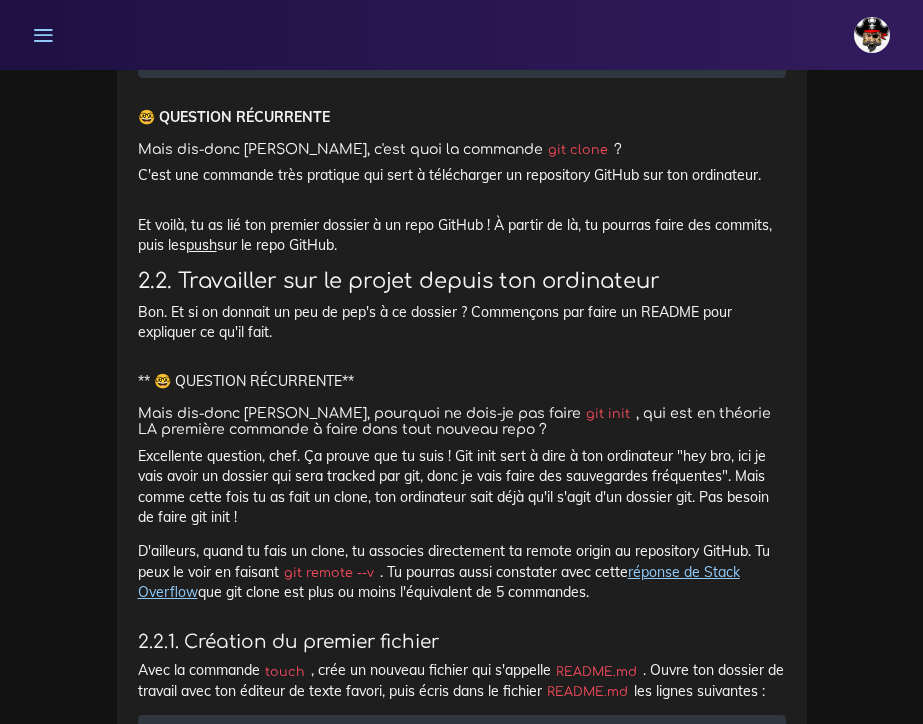 scroll, scrollTop: 0, scrollLeft: 0, axis: both 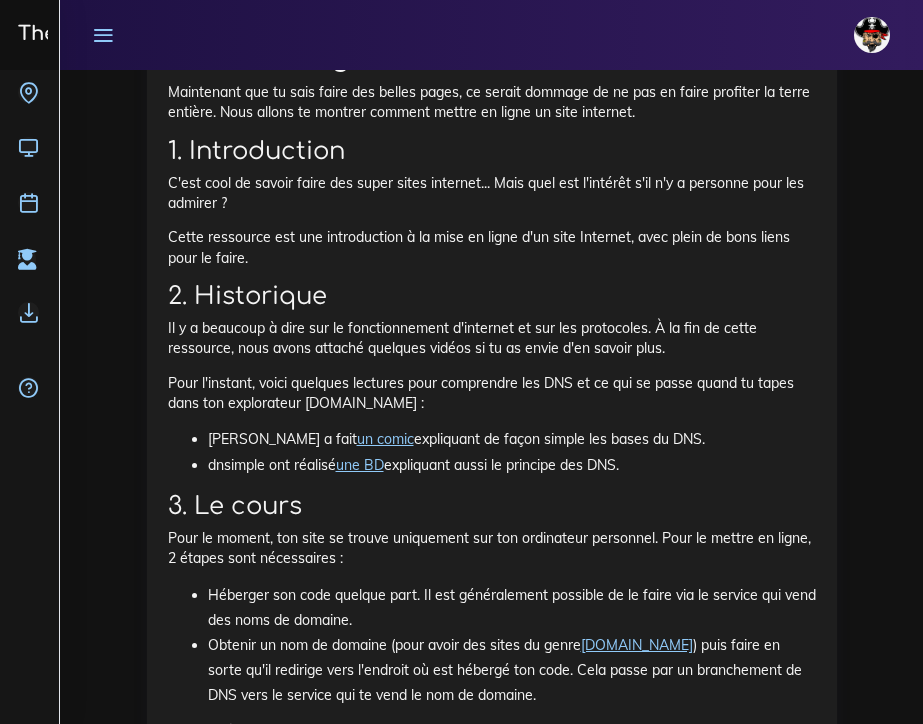 click on "Comme dit plus haut, la plupart des entreprises d'achat de noms de domaine proposent aussi d'héberger ton code. C'est une solution facile car elle ne nécessite que peu de branchements de DNS. En effet, tout est sur la même plateforme !" at bounding box center (492, -24794) 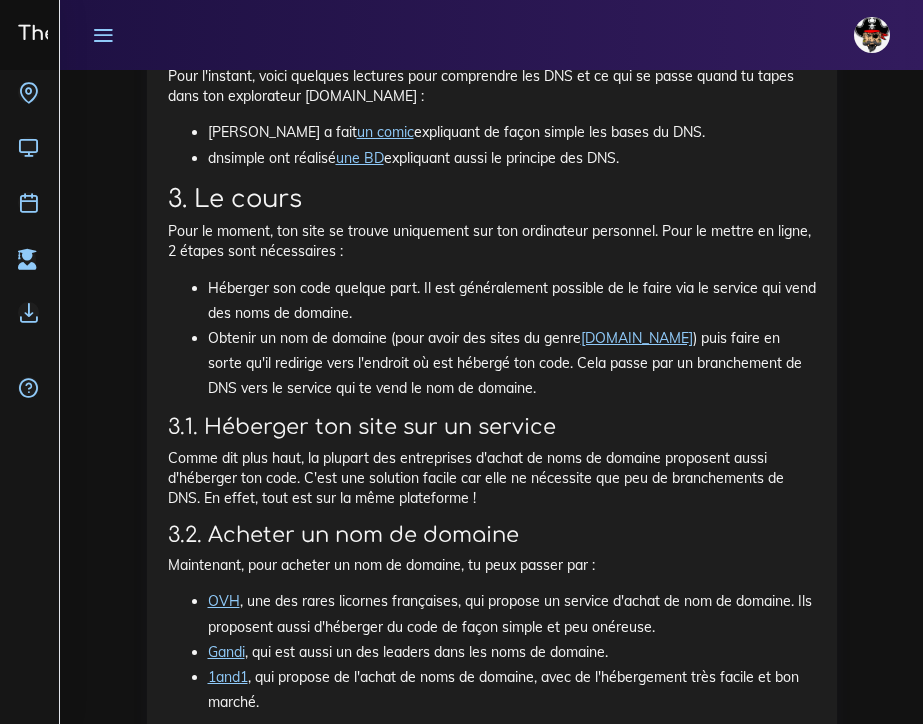 scroll, scrollTop: 30812, scrollLeft: 0, axis: vertical 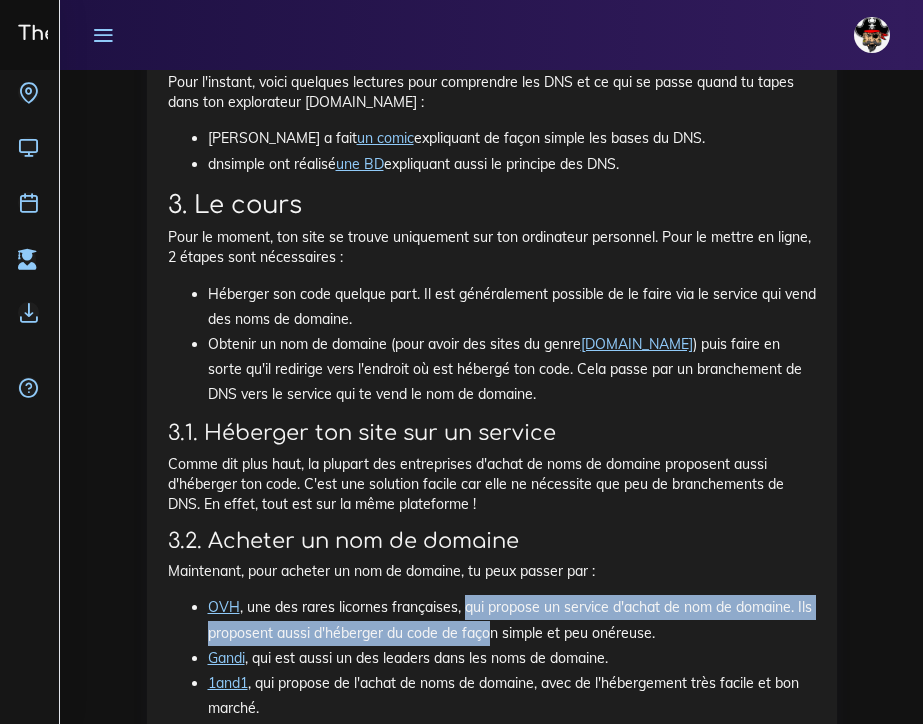drag, startPoint x: 464, startPoint y: 275, endPoint x: 491, endPoint y: 292, distance: 31.906113 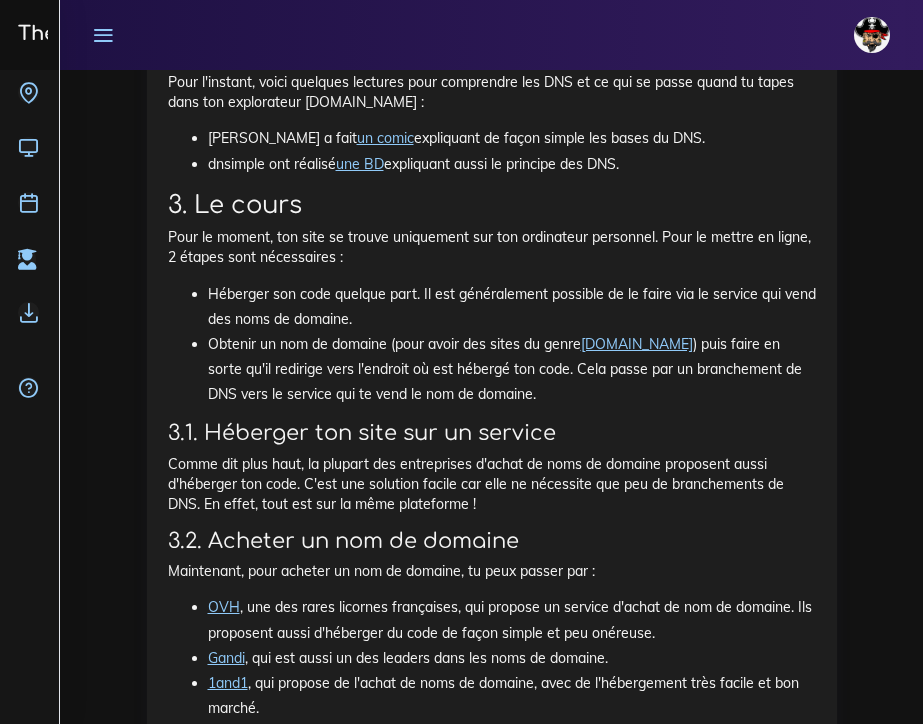 click on "OVH , une des rares licornes françaises, qui propose un service d'achat de nom de domaine. Ils proposent aussi d'héberger du code de façon simple et peu onéreuse." at bounding box center [512, -24257] 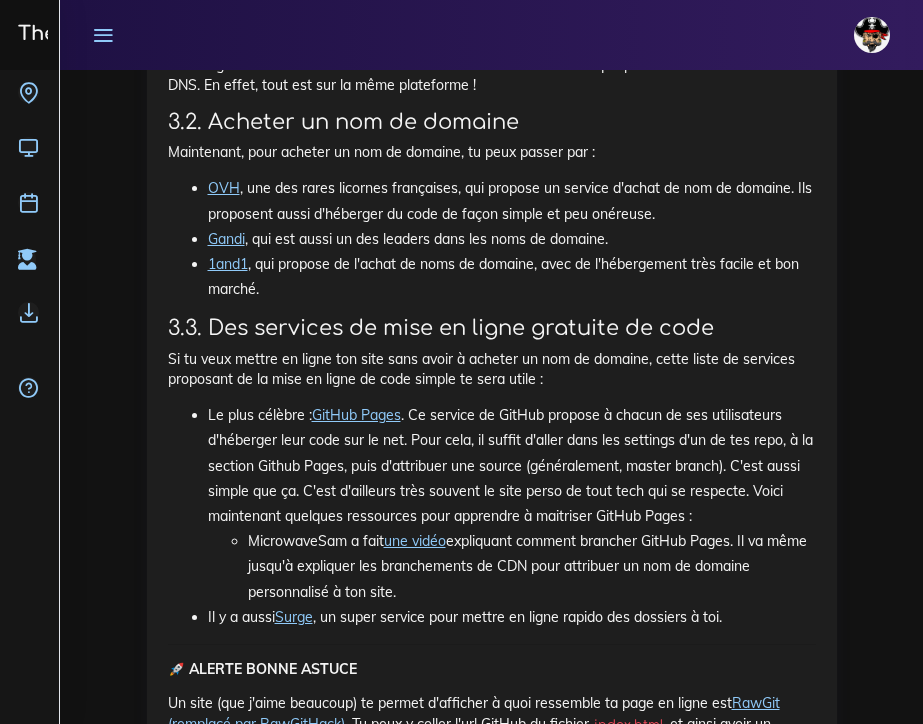 scroll, scrollTop: 31225, scrollLeft: 0, axis: vertical 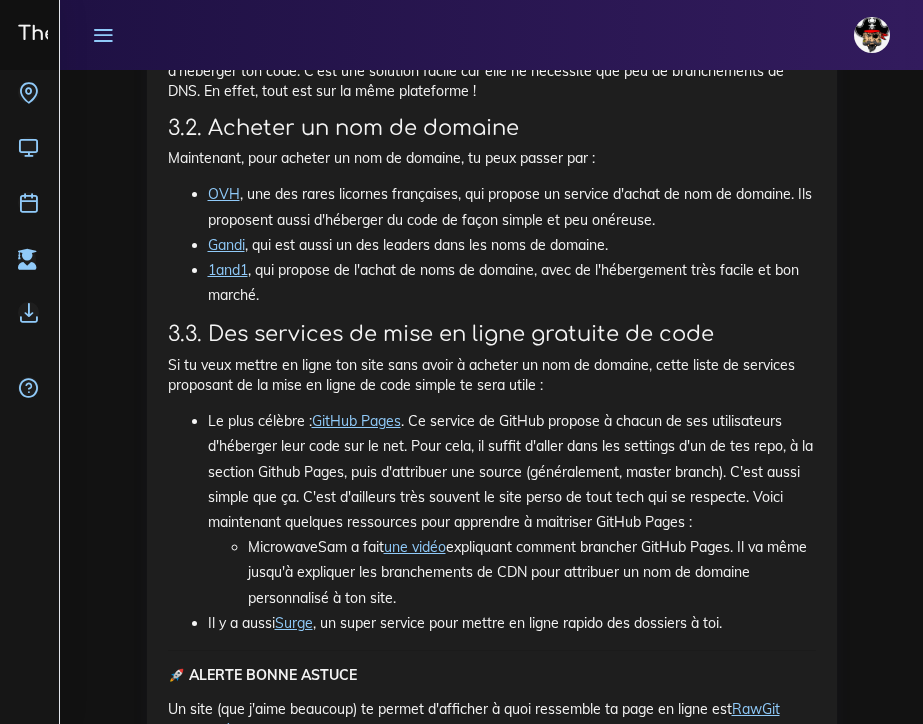 click on "une vidéo" at bounding box center (415, 547) 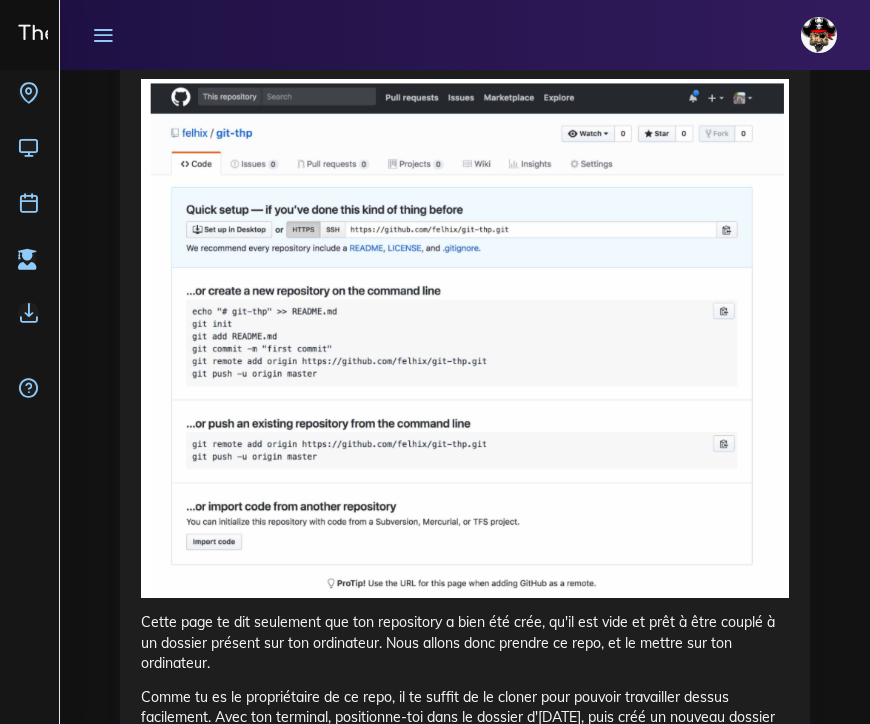 scroll, scrollTop: 33357, scrollLeft: 0, axis: vertical 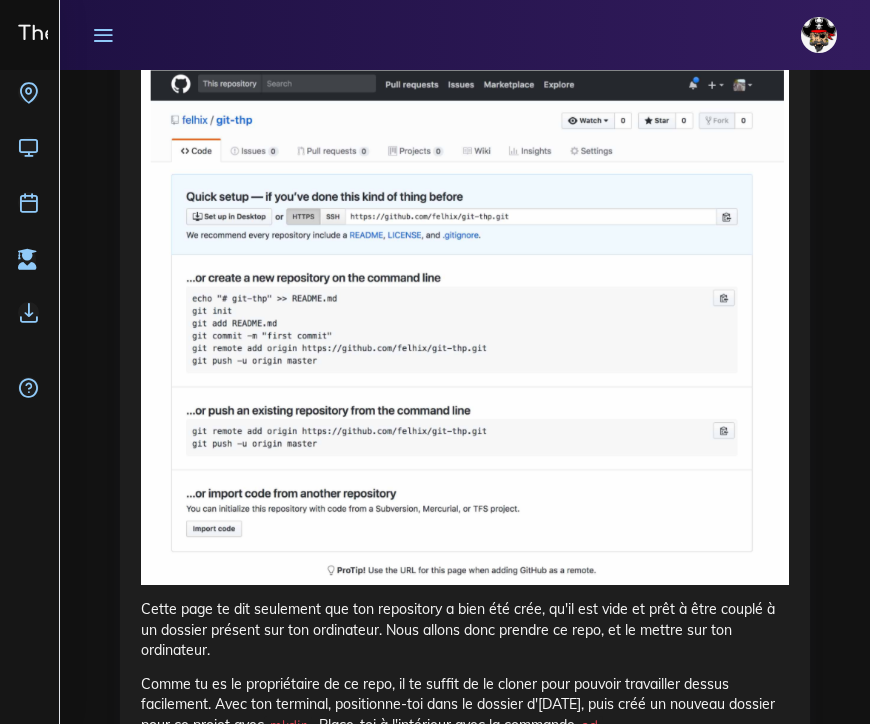 drag, startPoint x: 676, startPoint y: 436, endPoint x: 172, endPoint y: 436, distance: 504 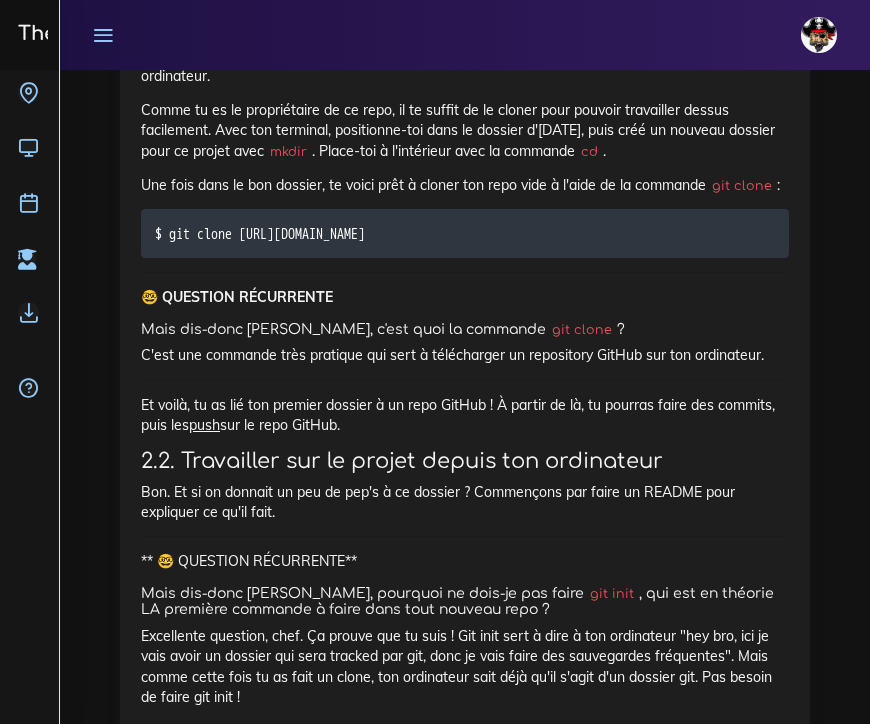 scroll, scrollTop: 33938, scrollLeft: 0, axis: vertical 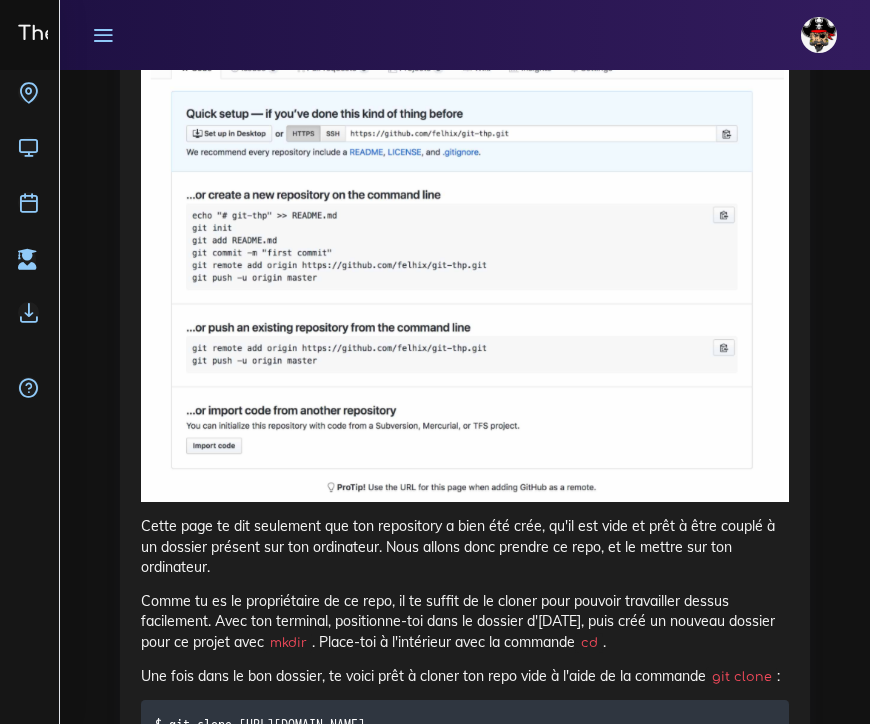 drag, startPoint x: 834, startPoint y: 387, endPoint x: 177, endPoint y: 353, distance: 657.87915 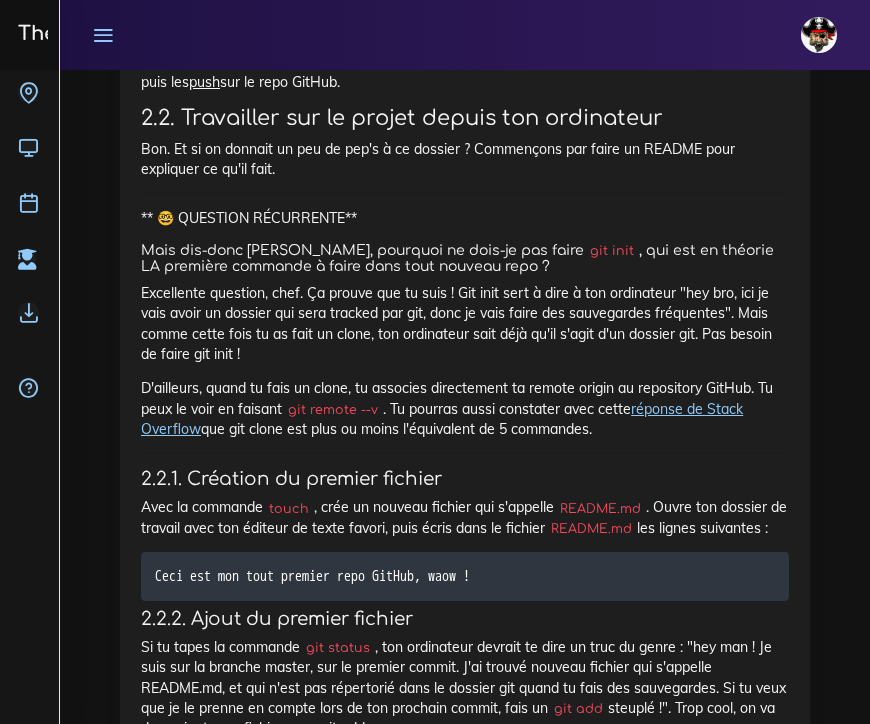 scroll, scrollTop: 34274, scrollLeft: 0, axis: vertical 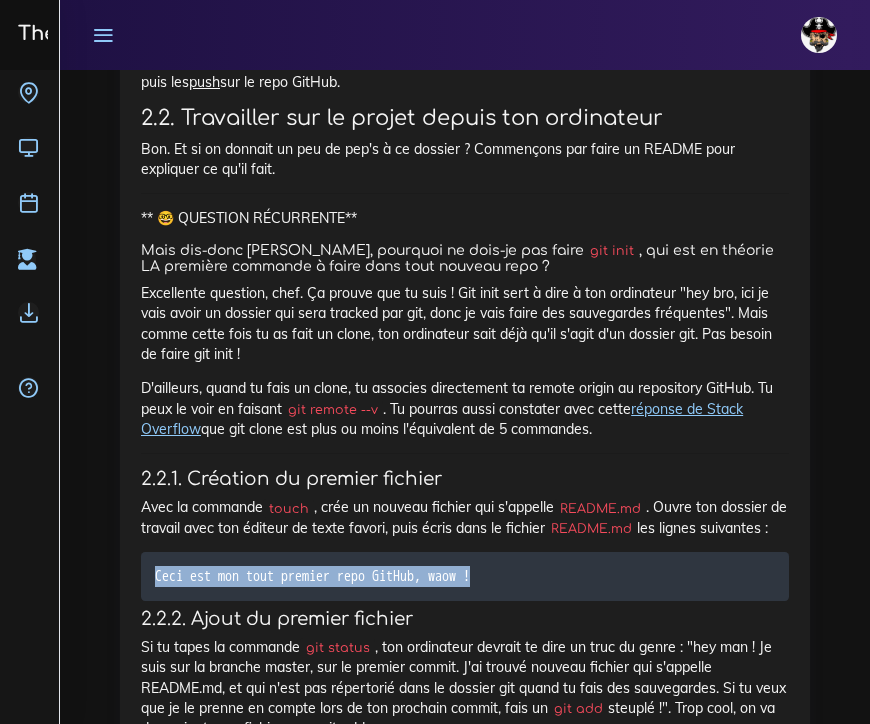 drag, startPoint x: 536, startPoint y: 216, endPoint x: 94, endPoint y: 221, distance: 442.0283 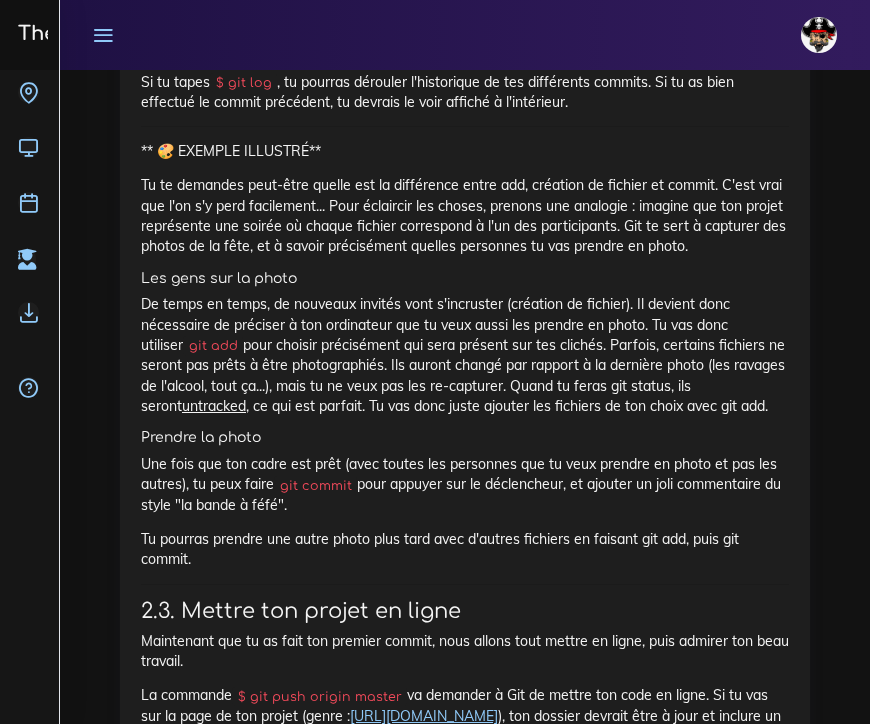 scroll, scrollTop: 35120, scrollLeft: 0, axis: vertical 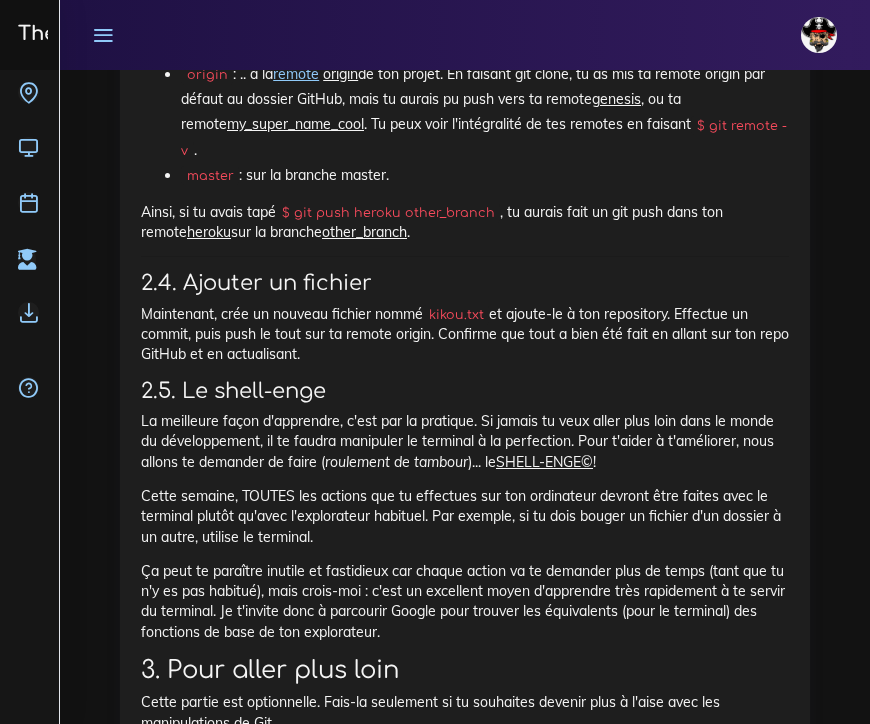 click on "[URL][DOMAIN_NAME]" at bounding box center [398, 937] 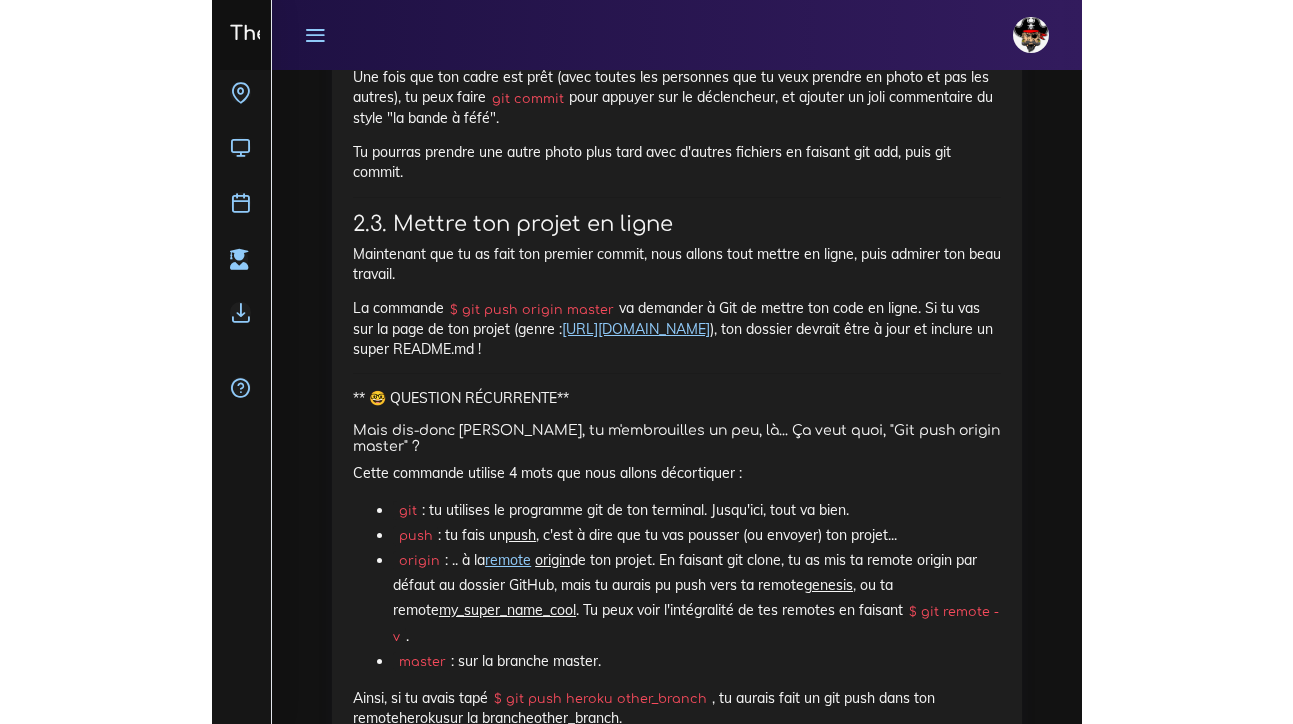 scroll, scrollTop: 32792, scrollLeft: 0, axis: vertical 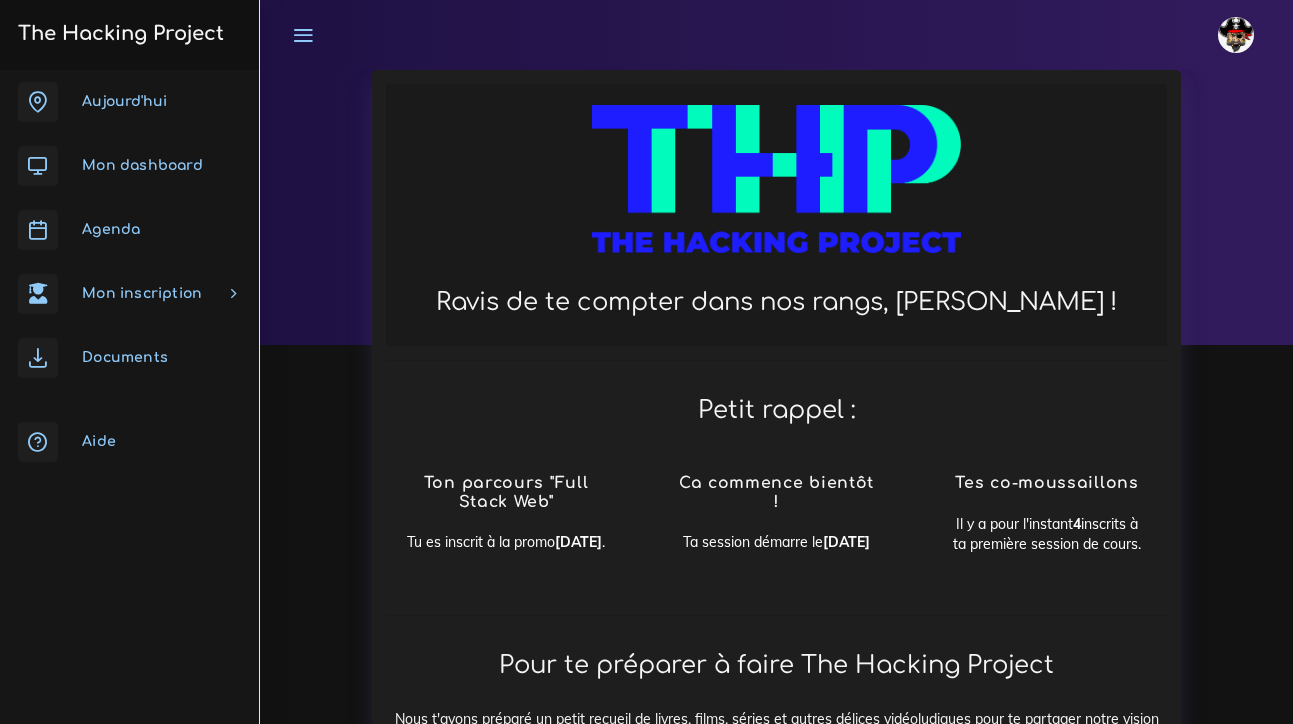 click on "Aujourd'hui" at bounding box center [124, 101] 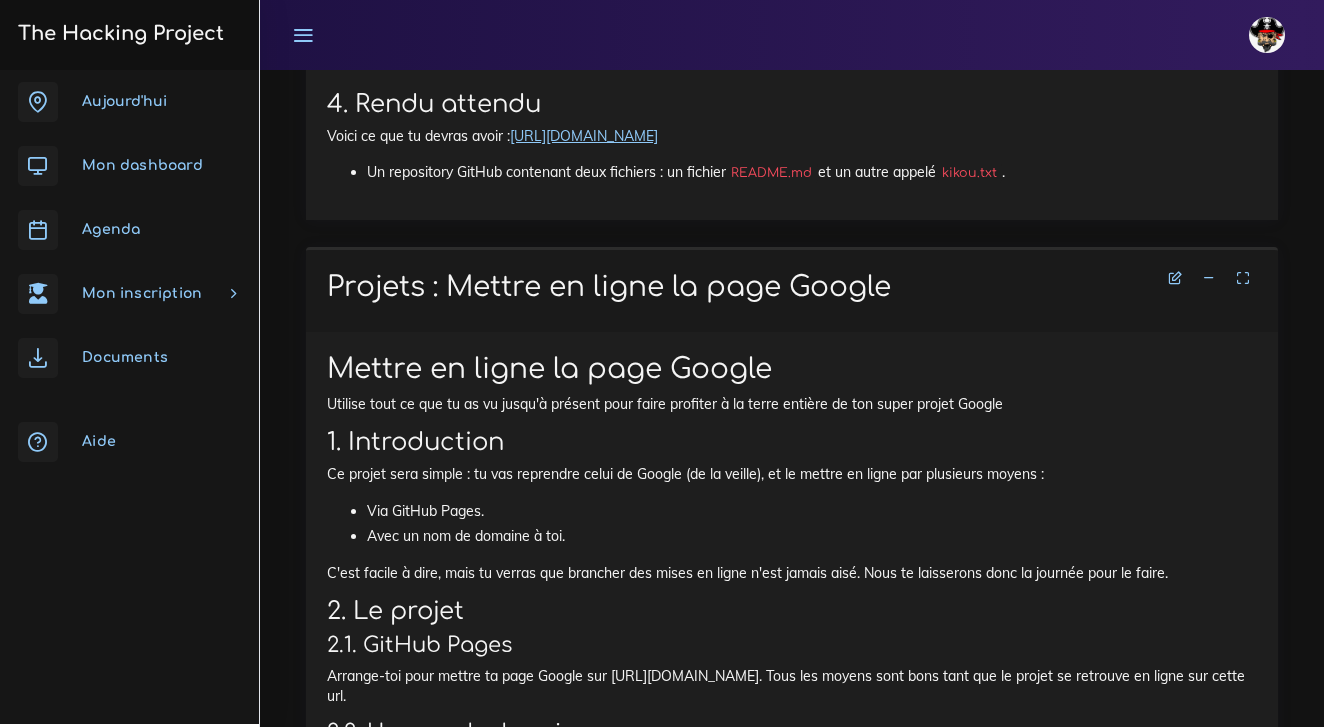scroll, scrollTop: 33268, scrollLeft: 0, axis: vertical 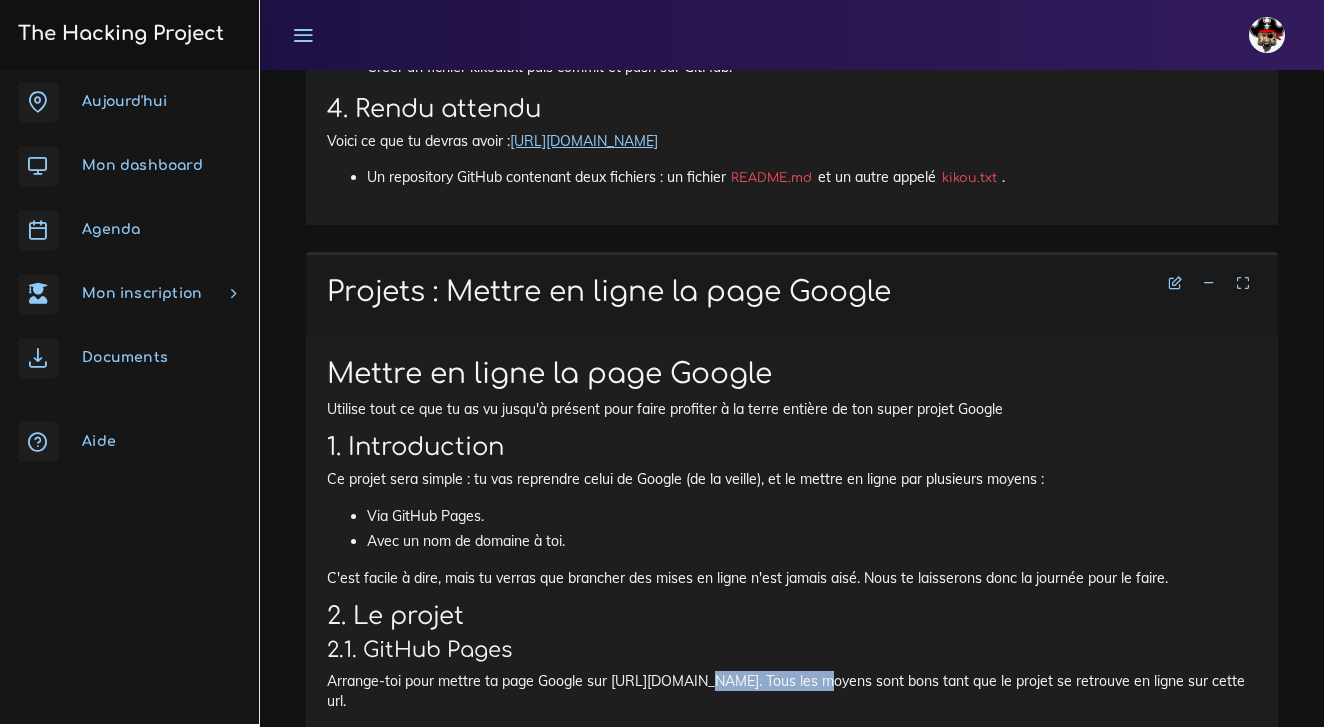 drag, startPoint x: 812, startPoint y: 289, endPoint x: 712, endPoint y: 290, distance: 100.005 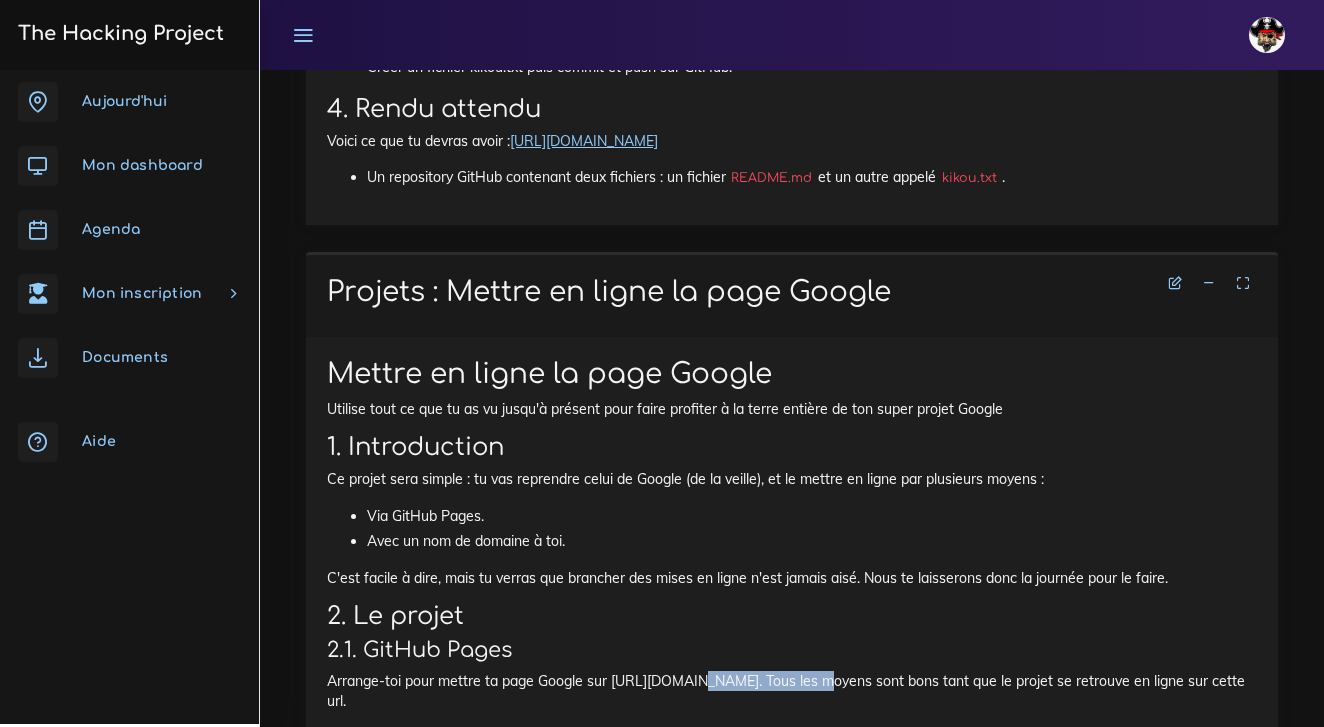 drag, startPoint x: 814, startPoint y: 290, endPoint x: 704, endPoint y: 289, distance: 110.00455 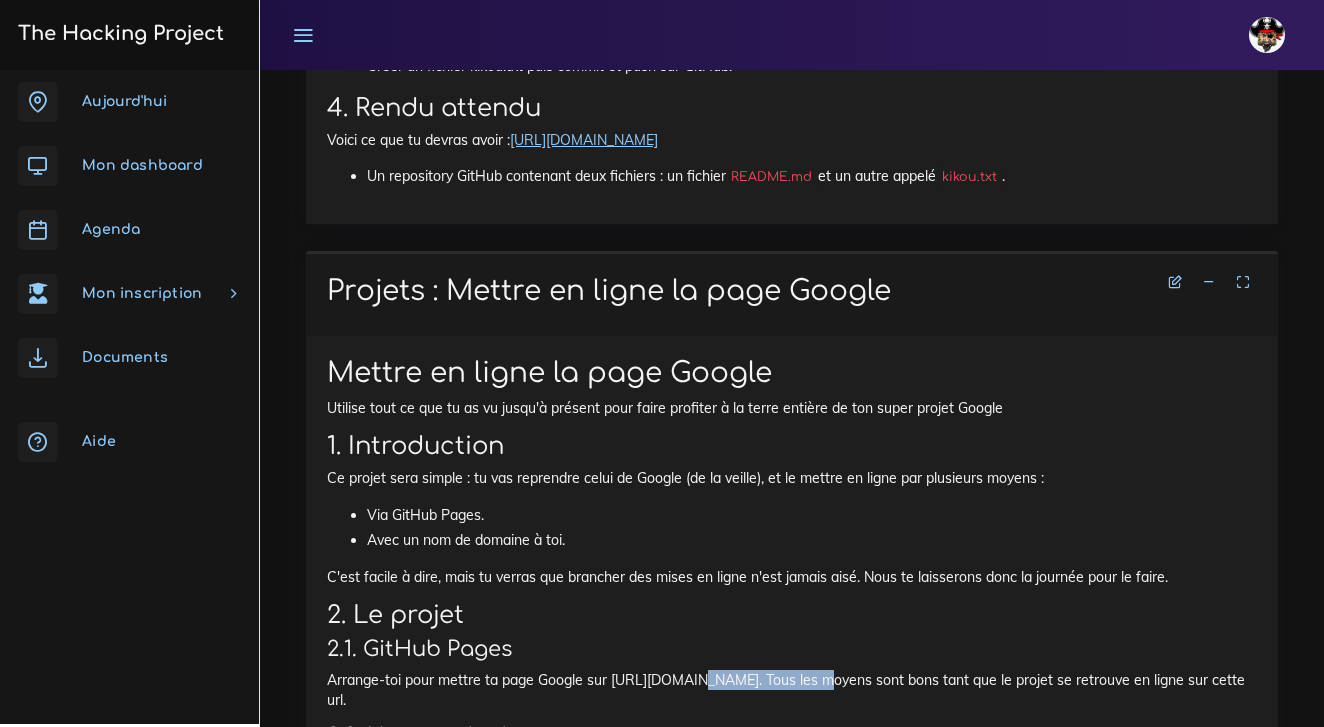 scroll, scrollTop: 33268, scrollLeft: 0, axis: vertical 